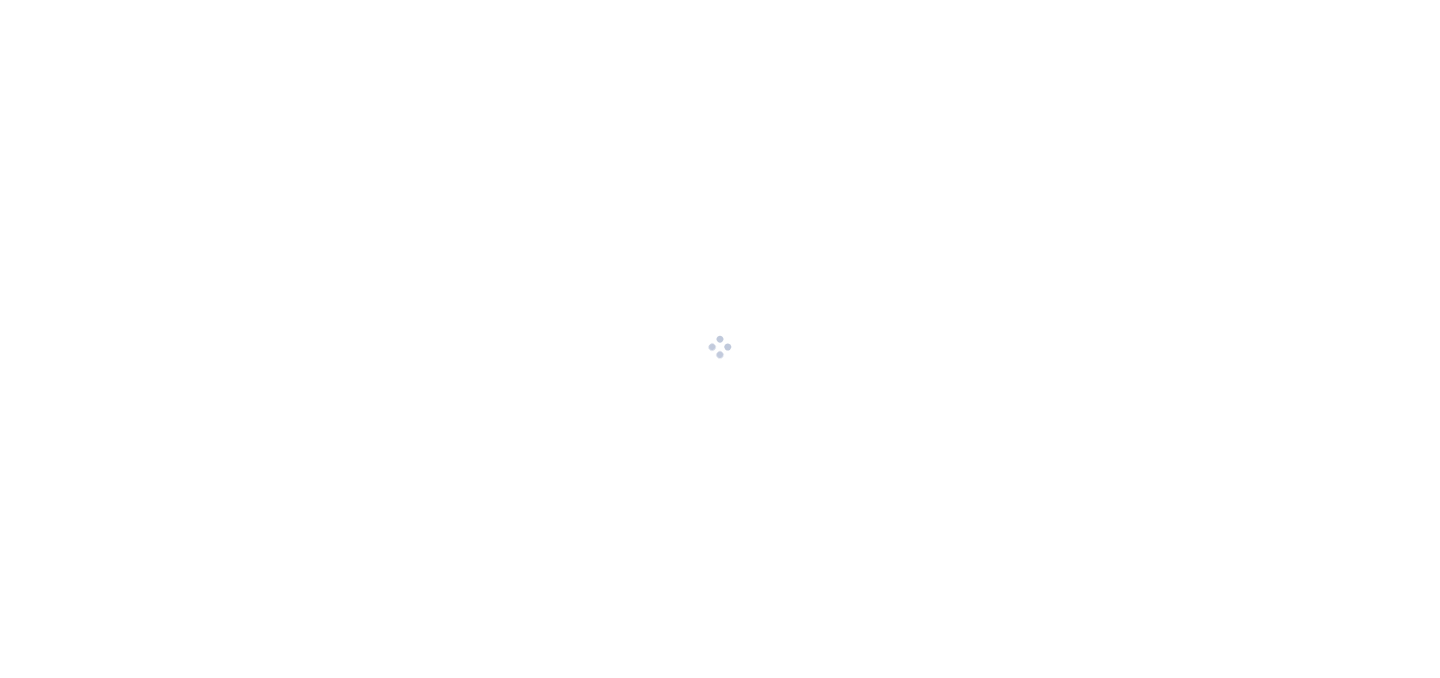 scroll, scrollTop: 0, scrollLeft: 0, axis: both 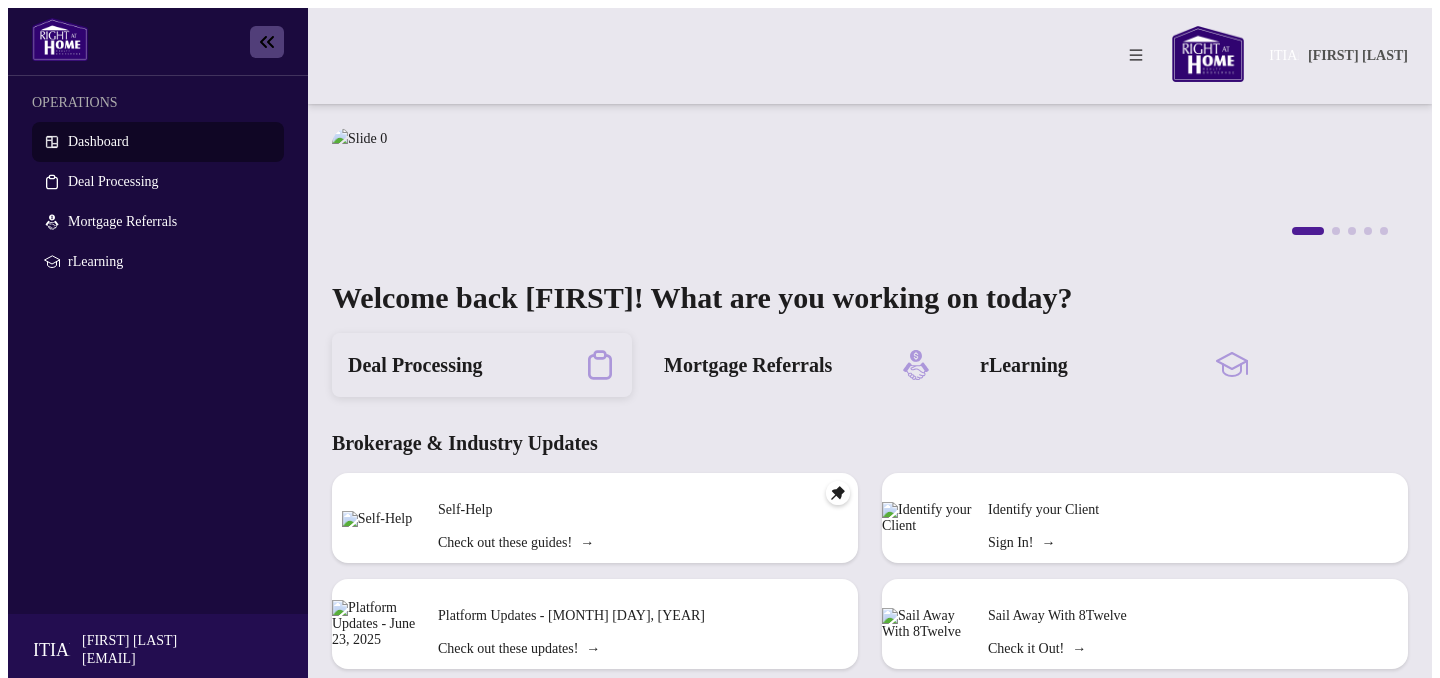 click on "Deal Processing" at bounding box center [415, 365] 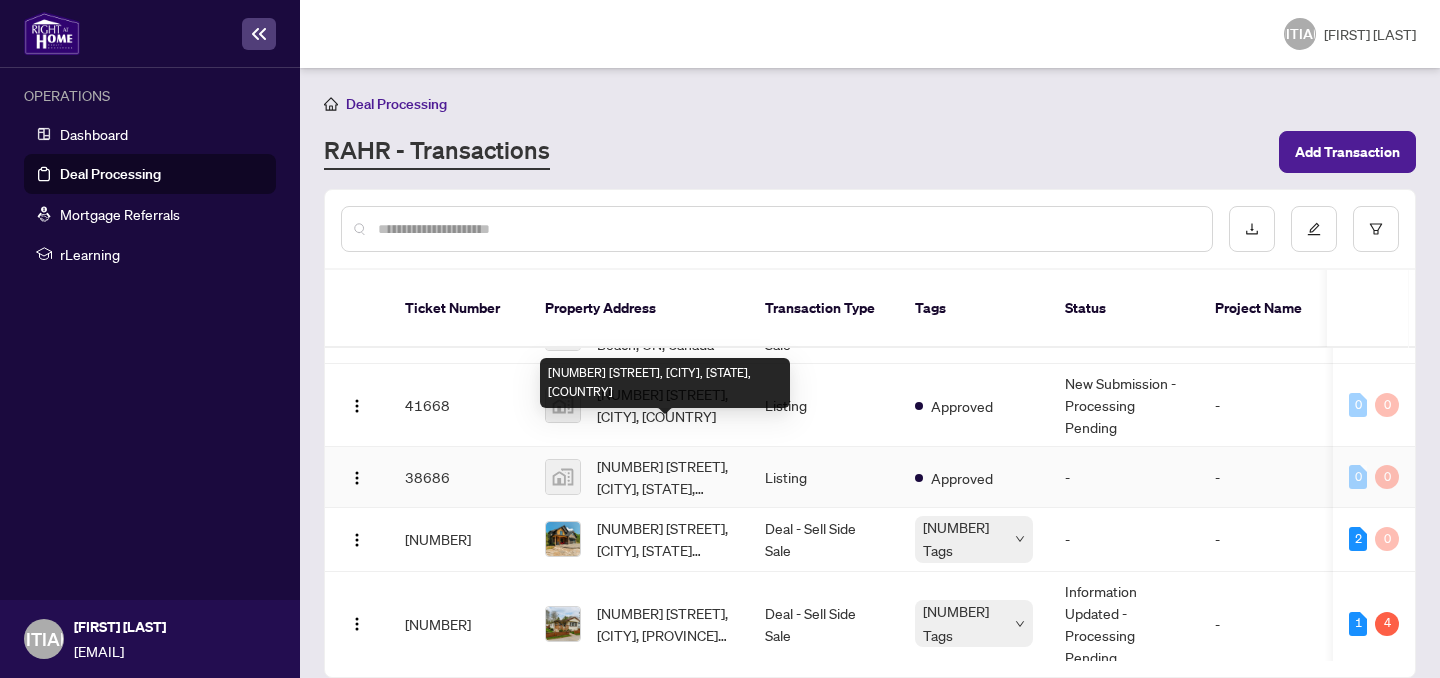 scroll, scrollTop: 0, scrollLeft: 0, axis: both 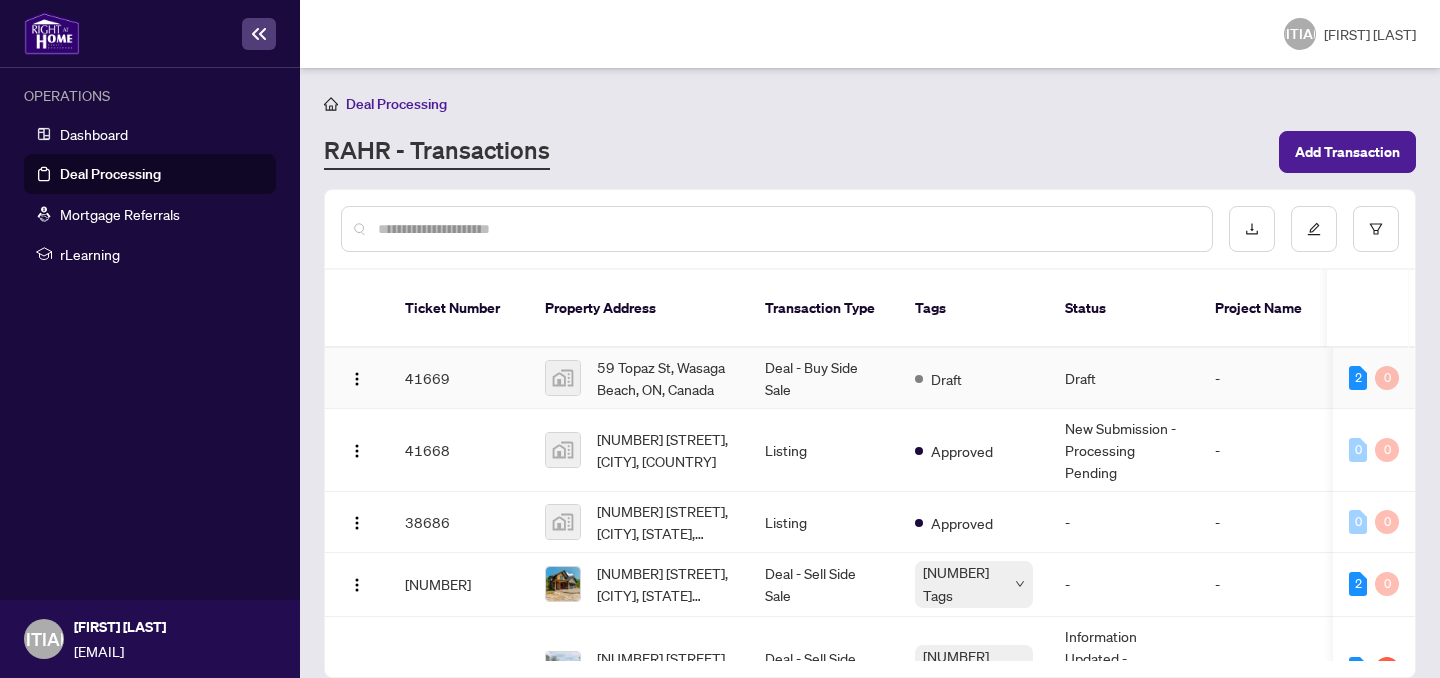 click on "Draft" at bounding box center [974, 378] 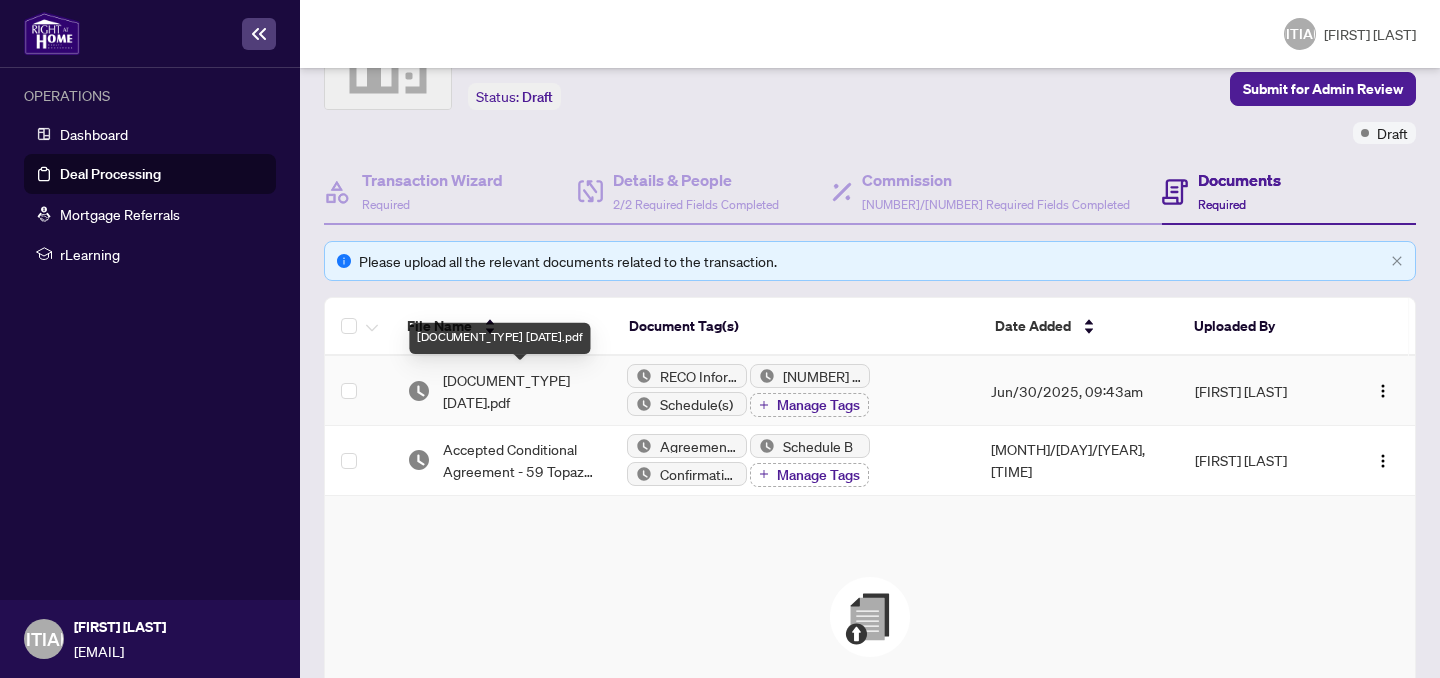 scroll, scrollTop: 119, scrollLeft: 0, axis: vertical 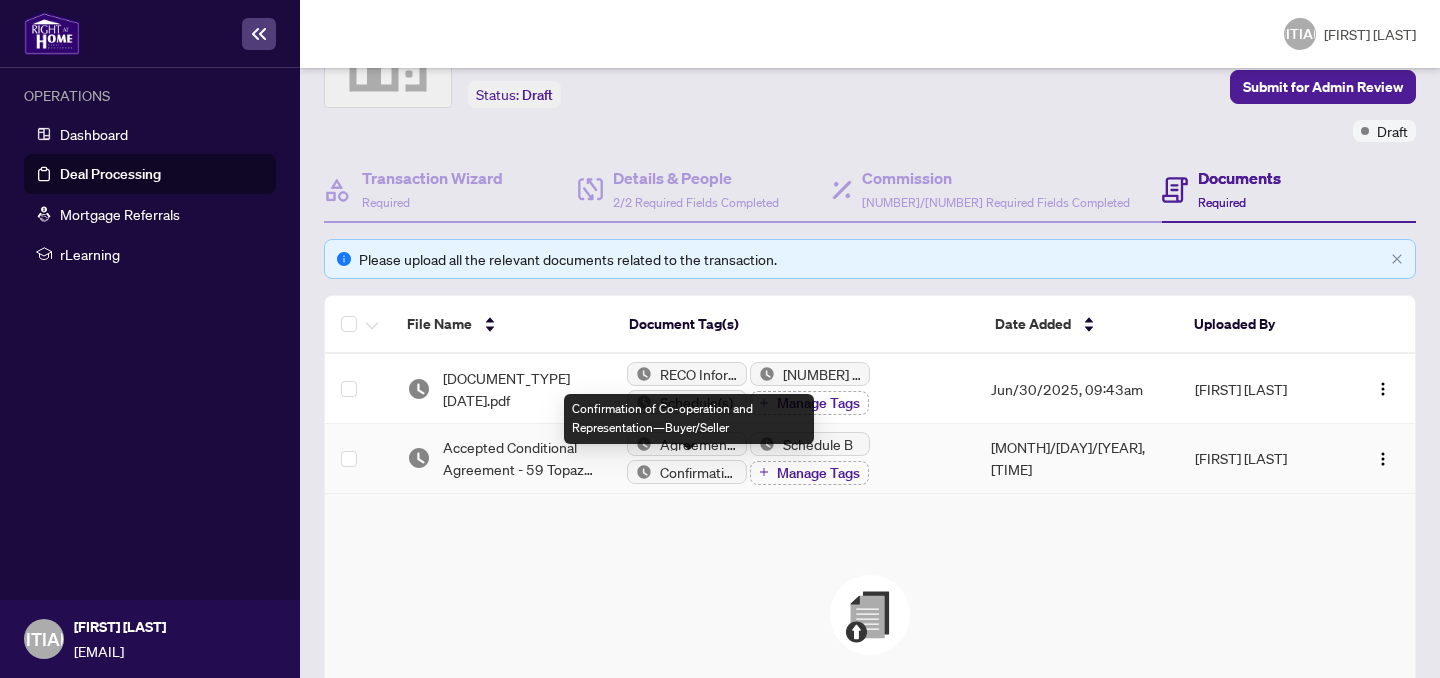 click on "Confirmation of Co-operation and Representation—Buyer/Seller" at bounding box center (0, 0) 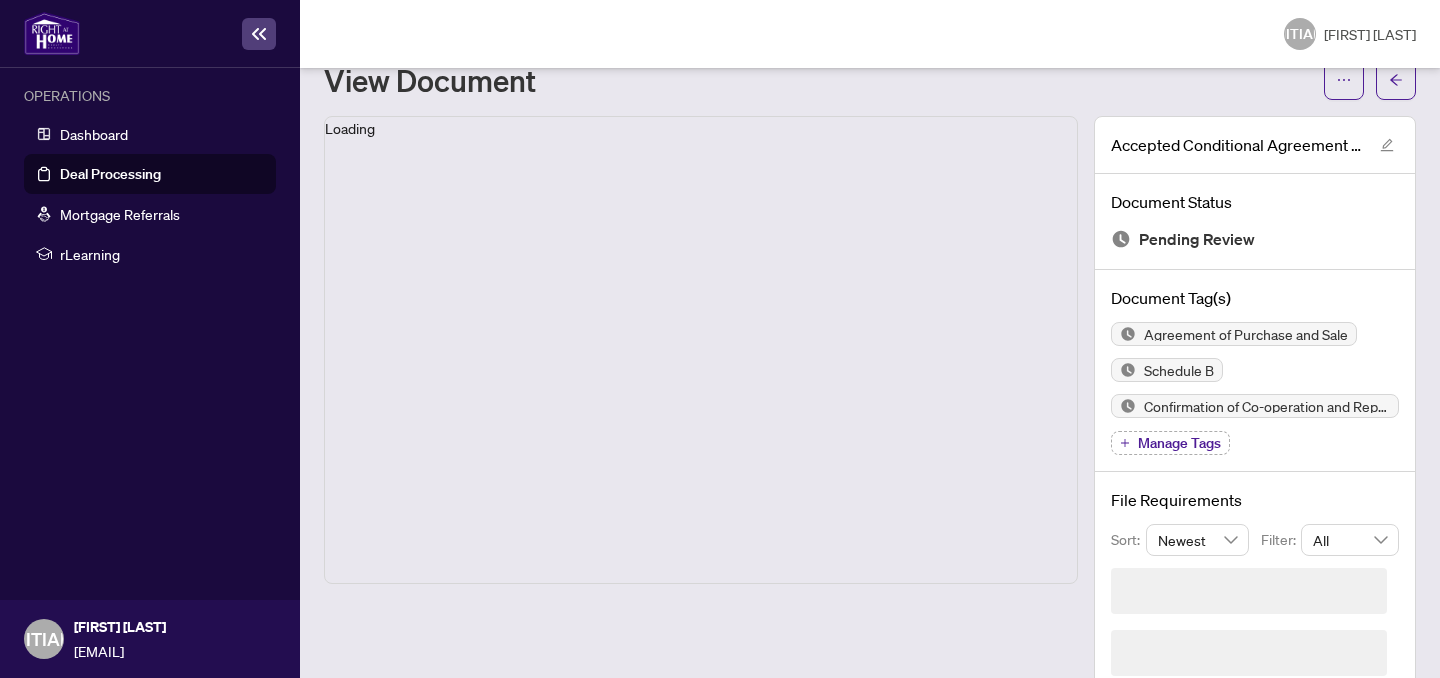 scroll, scrollTop: 46, scrollLeft: 0, axis: vertical 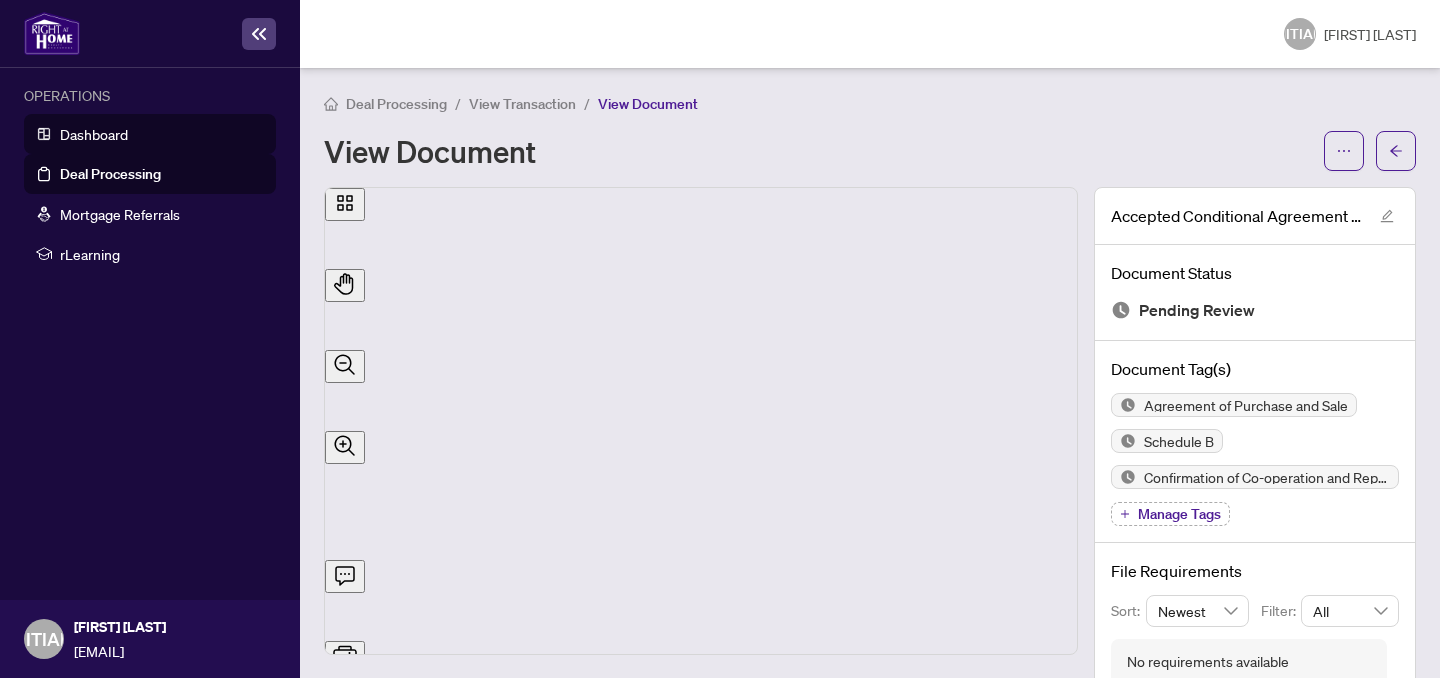 click on "Dashboard" at bounding box center (94, 134) 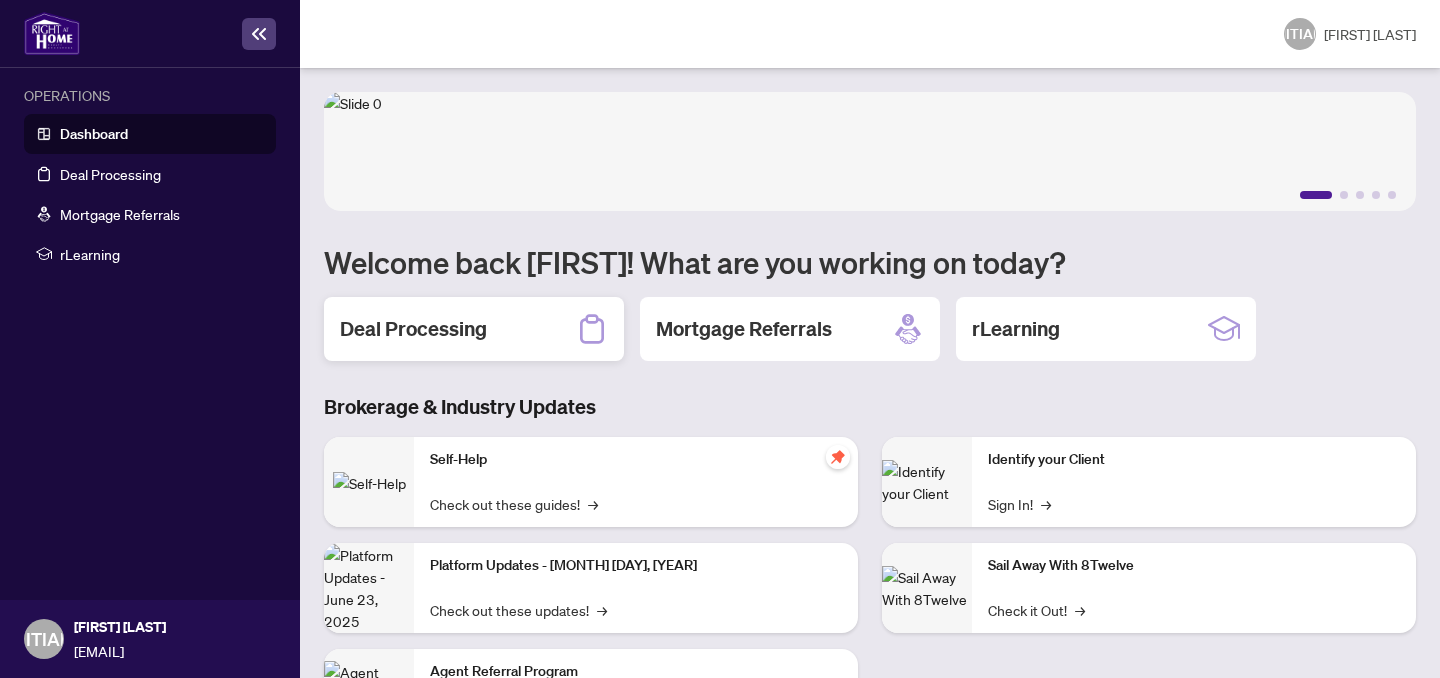 click on "Deal Processing" at bounding box center [474, 329] 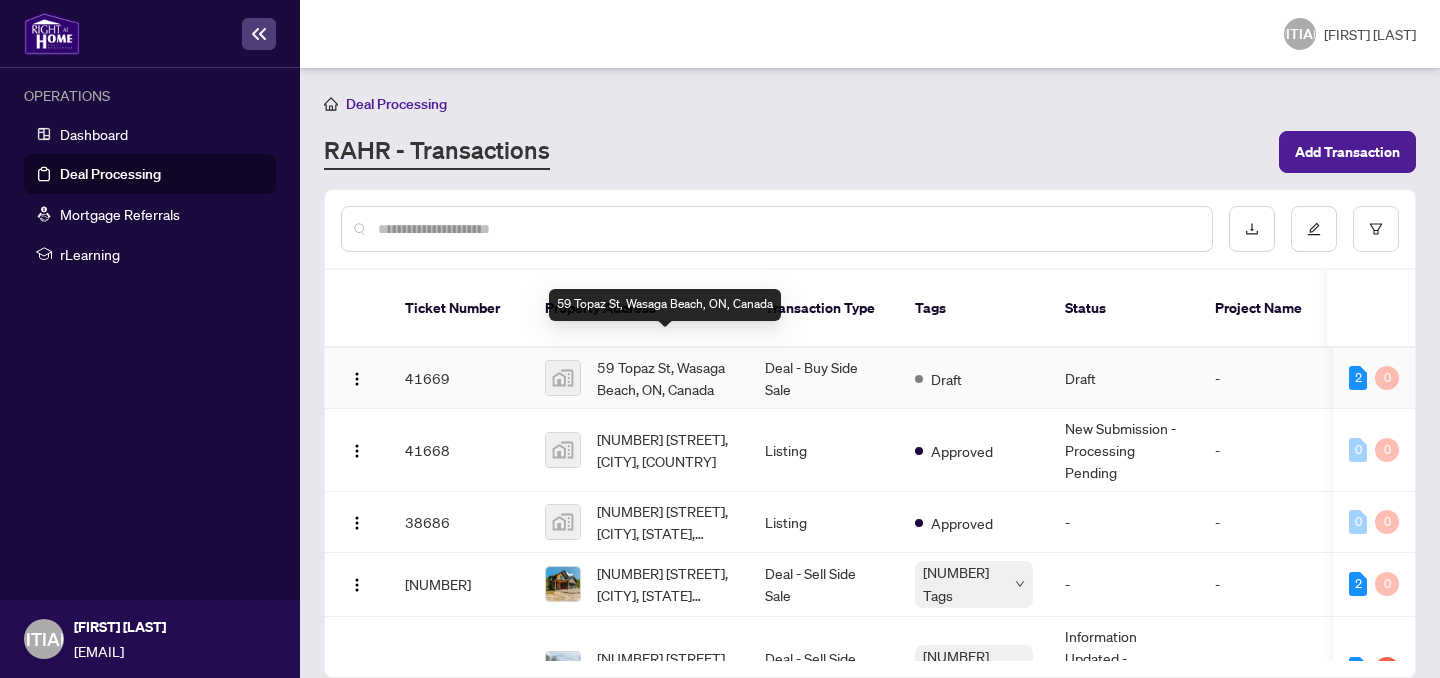 click on "59 Topaz St, Wasaga Beach, ON, Canada" at bounding box center [665, 378] 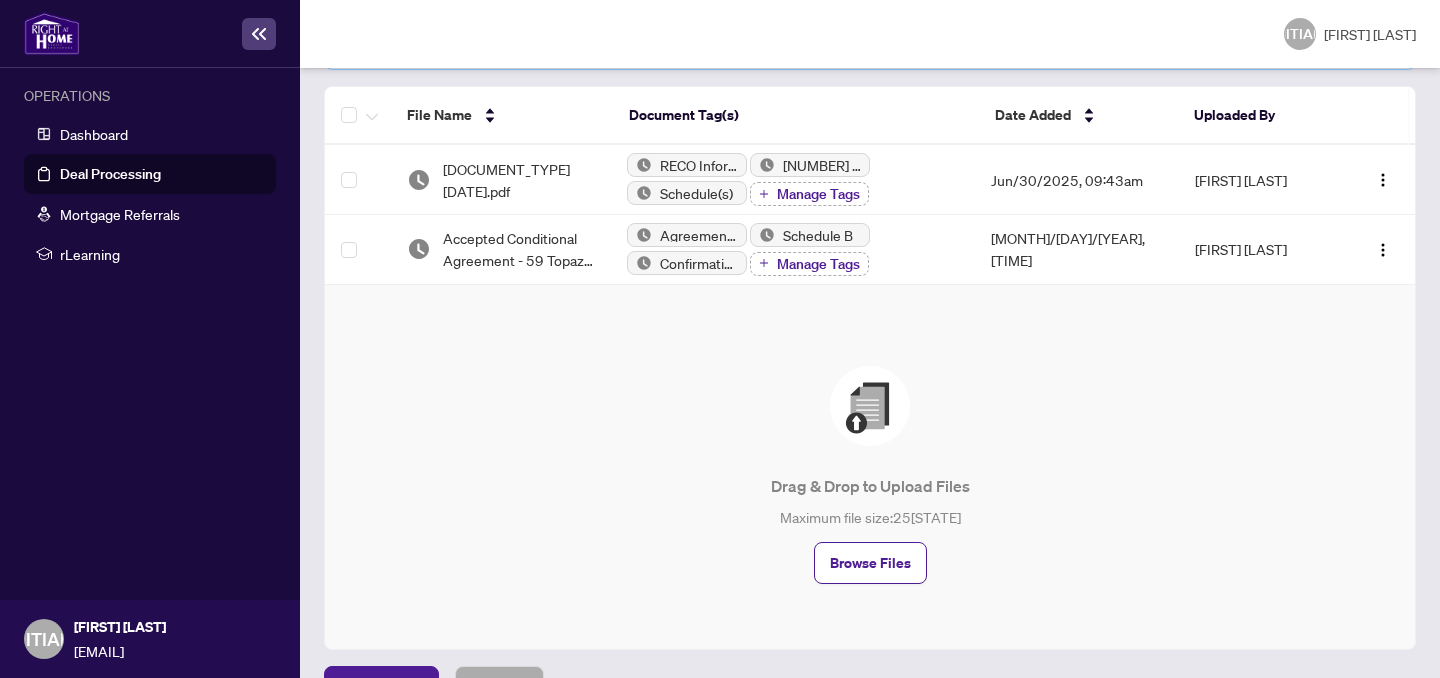 scroll, scrollTop: 377, scrollLeft: 0, axis: vertical 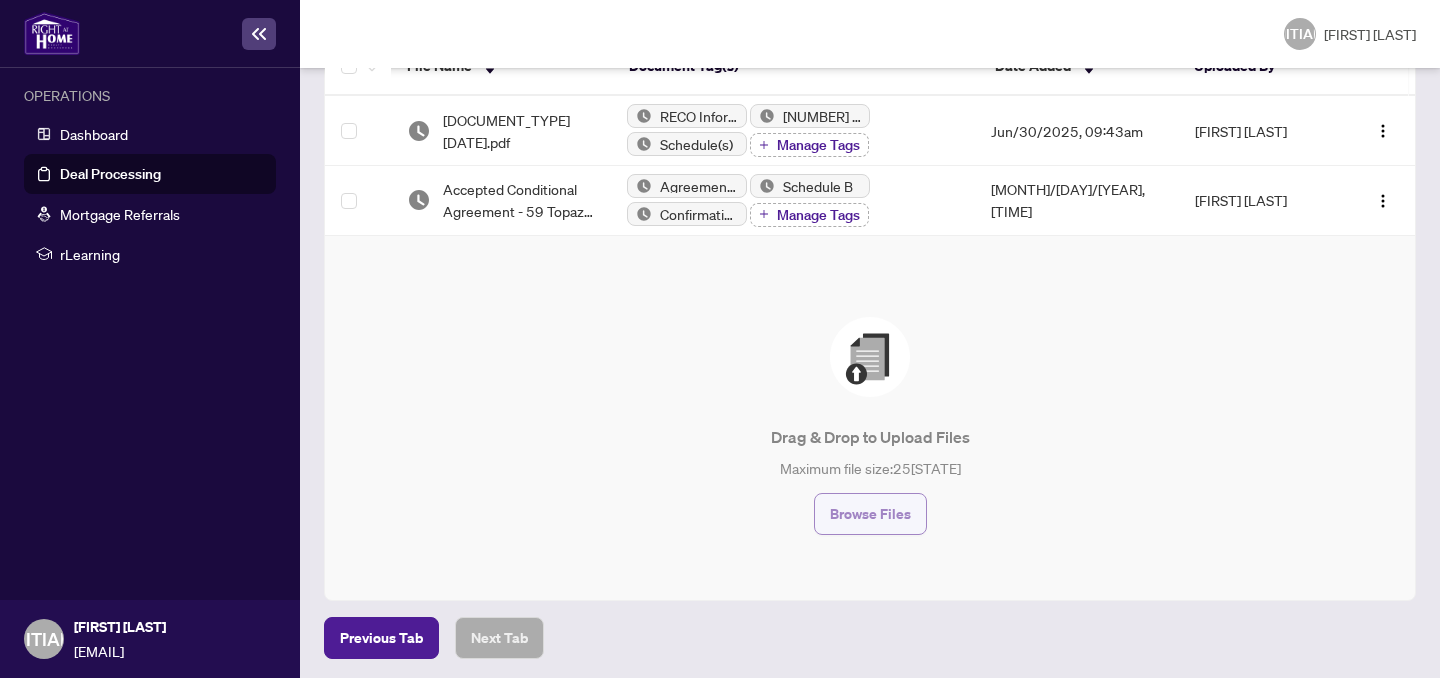 click on "Browse Files" at bounding box center (870, 514) 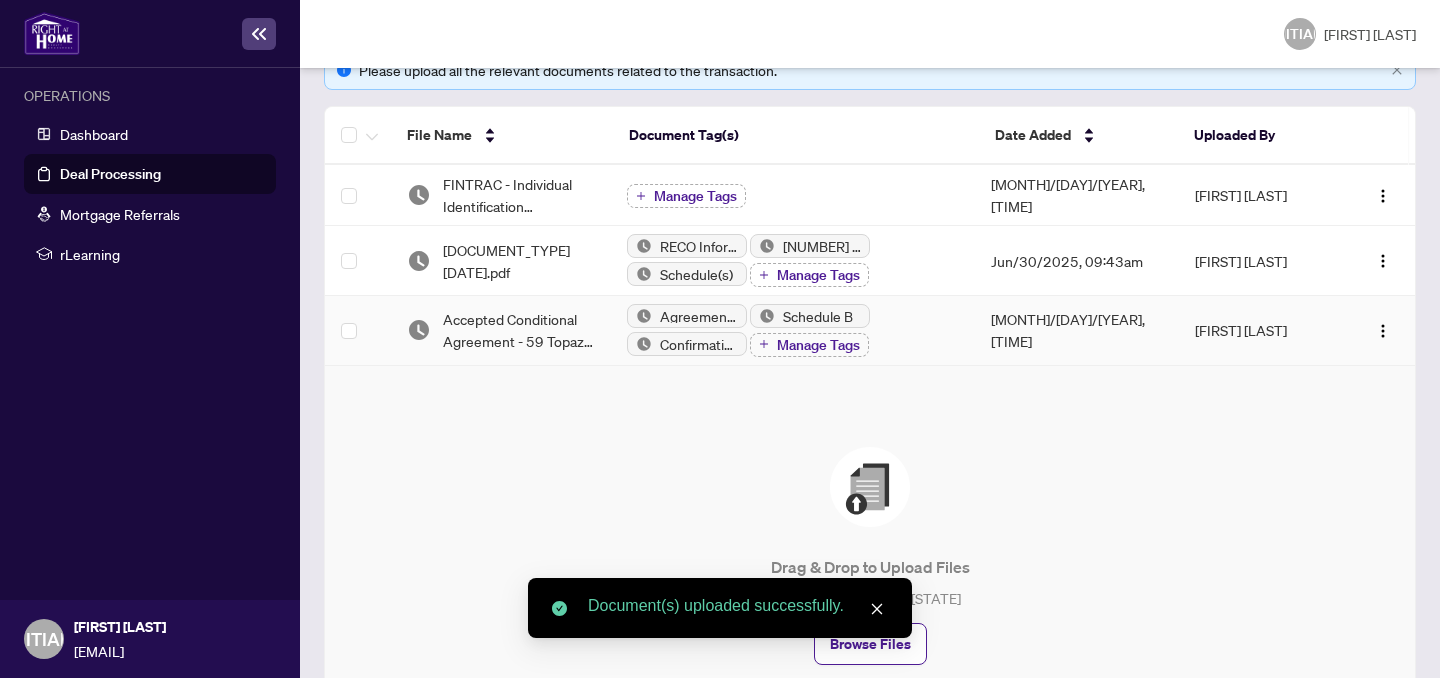 scroll, scrollTop: 304, scrollLeft: 0, axis: vertical 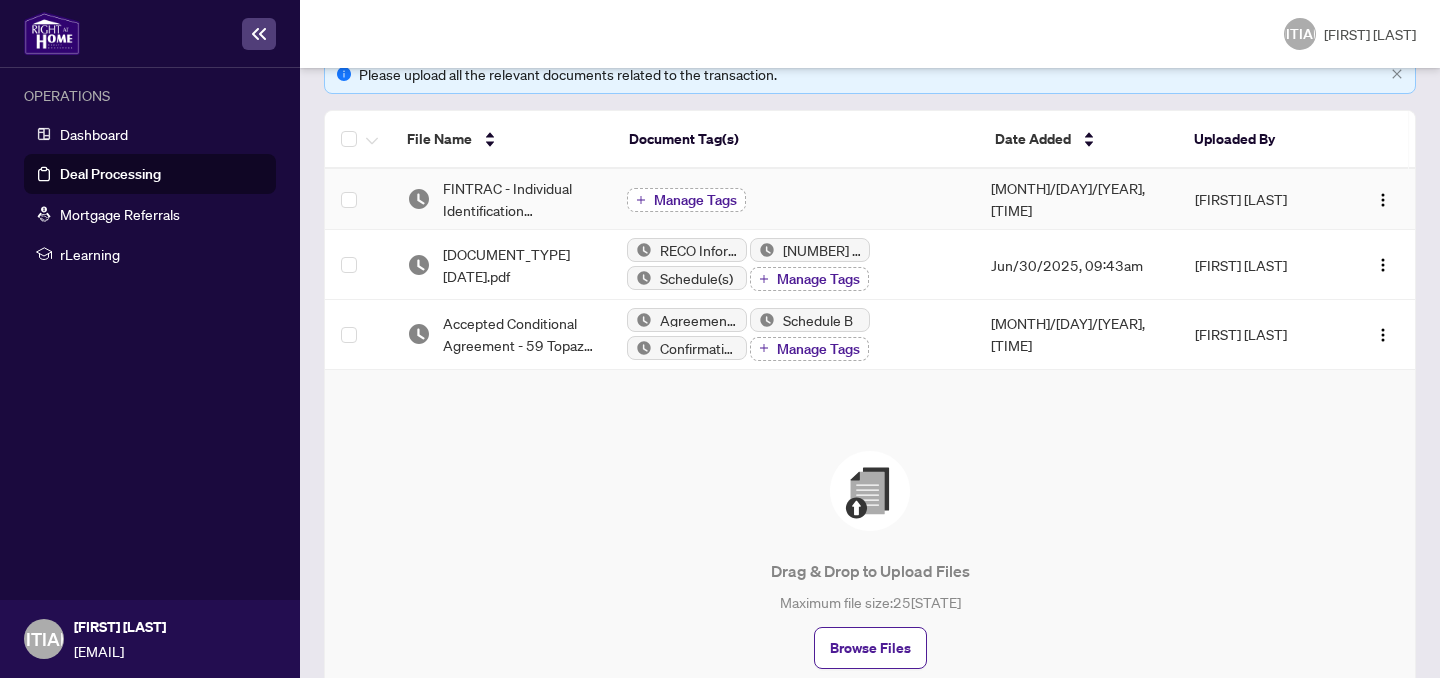 click on "Manage Tags" at bounding box center (695, 200) 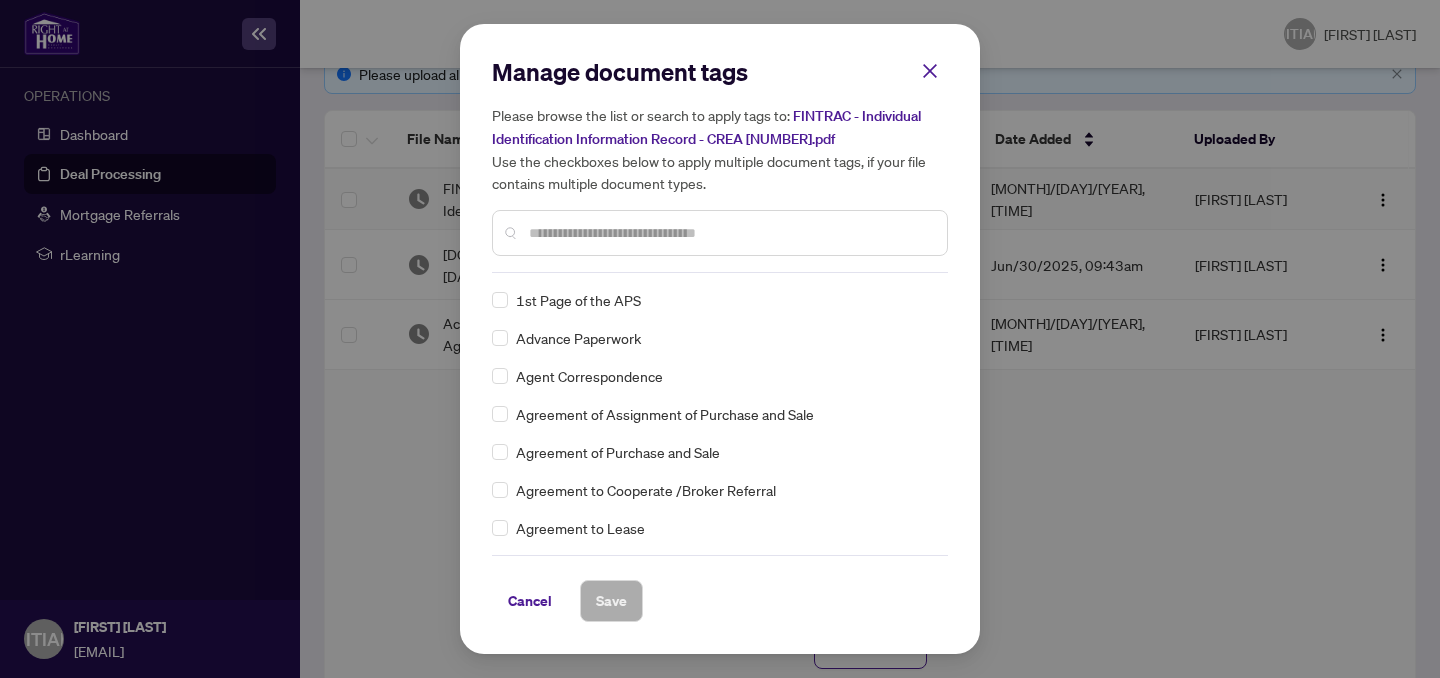 click at bounding box center [730, 233] 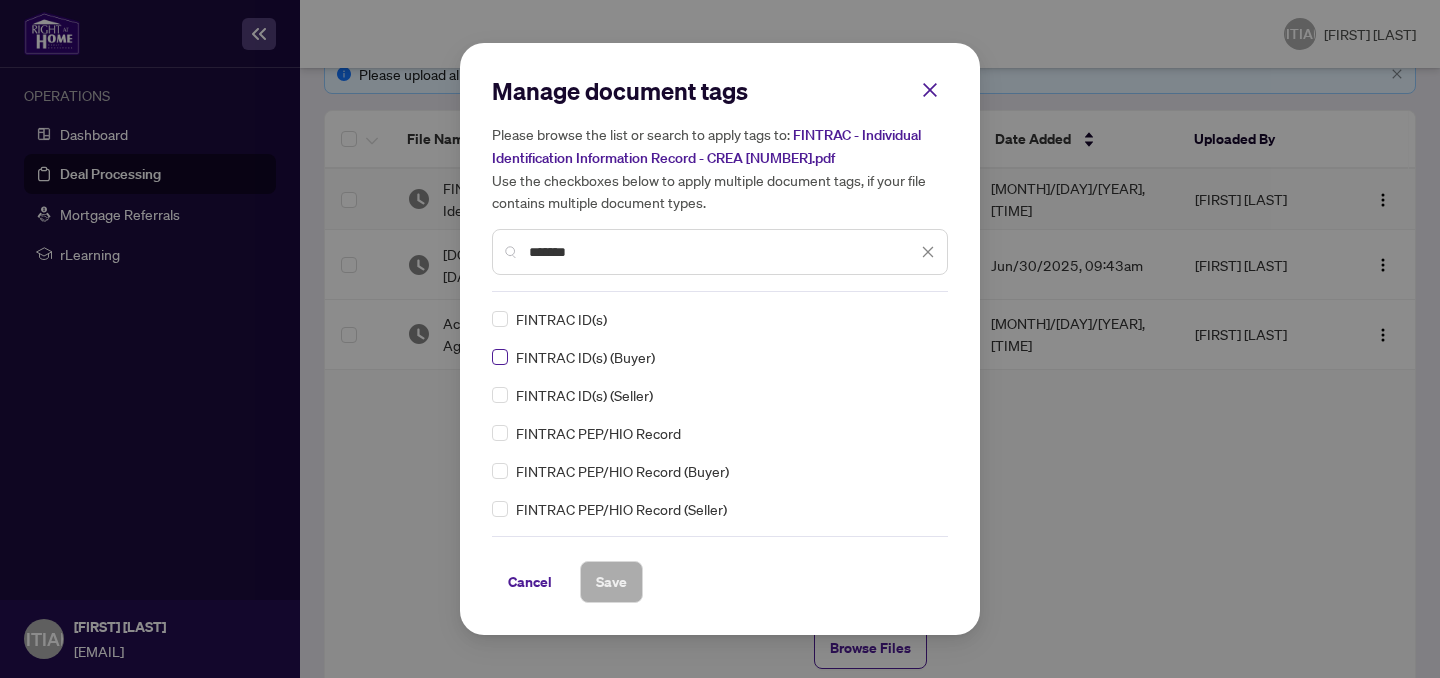 type on "*******" 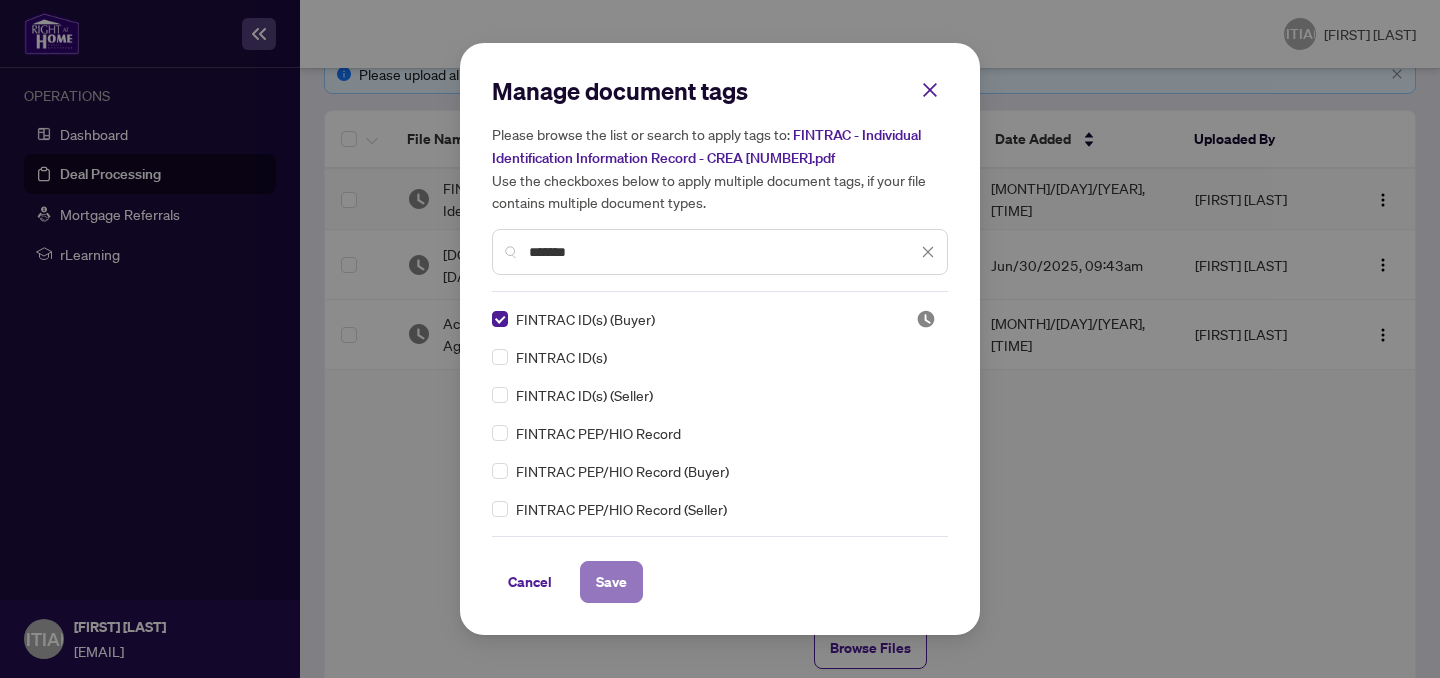 click on "Save" at bounding box center (611, 582) 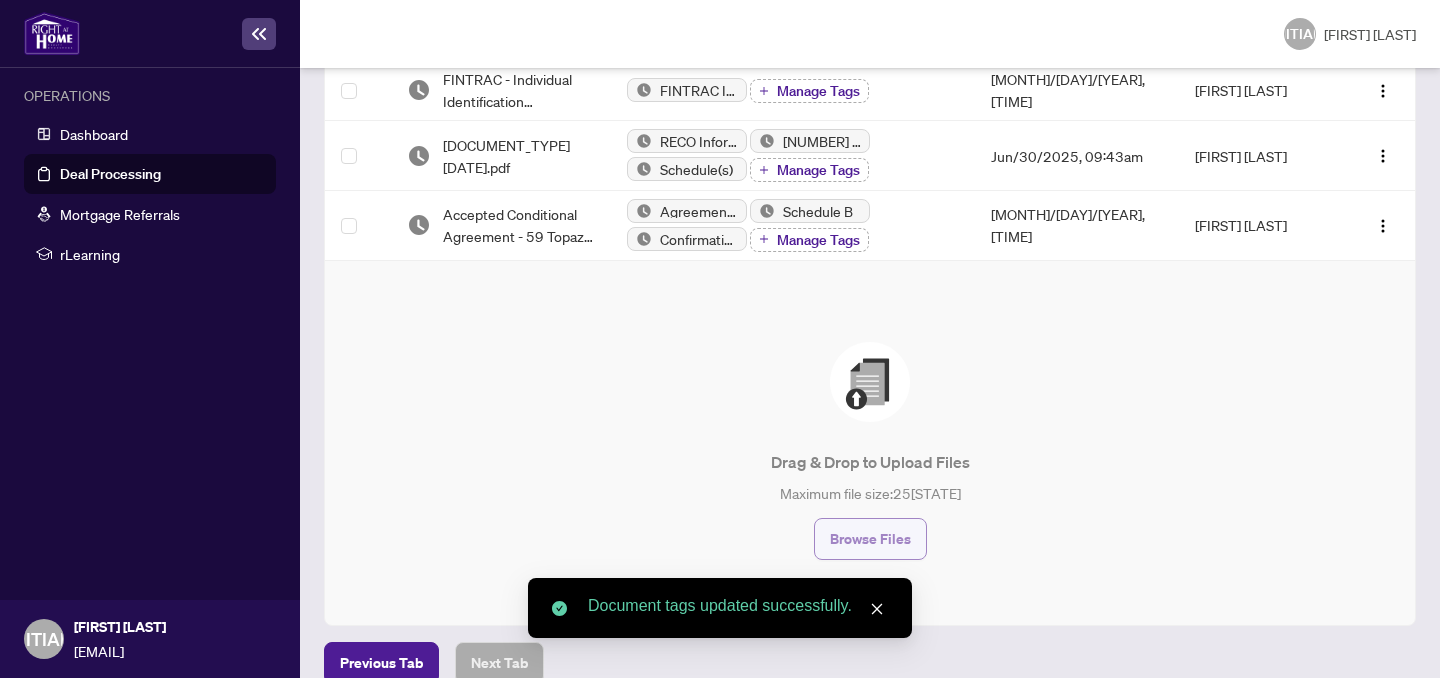 scroll, scrollTop: 418, scrollLeft: 0, axis: vertical 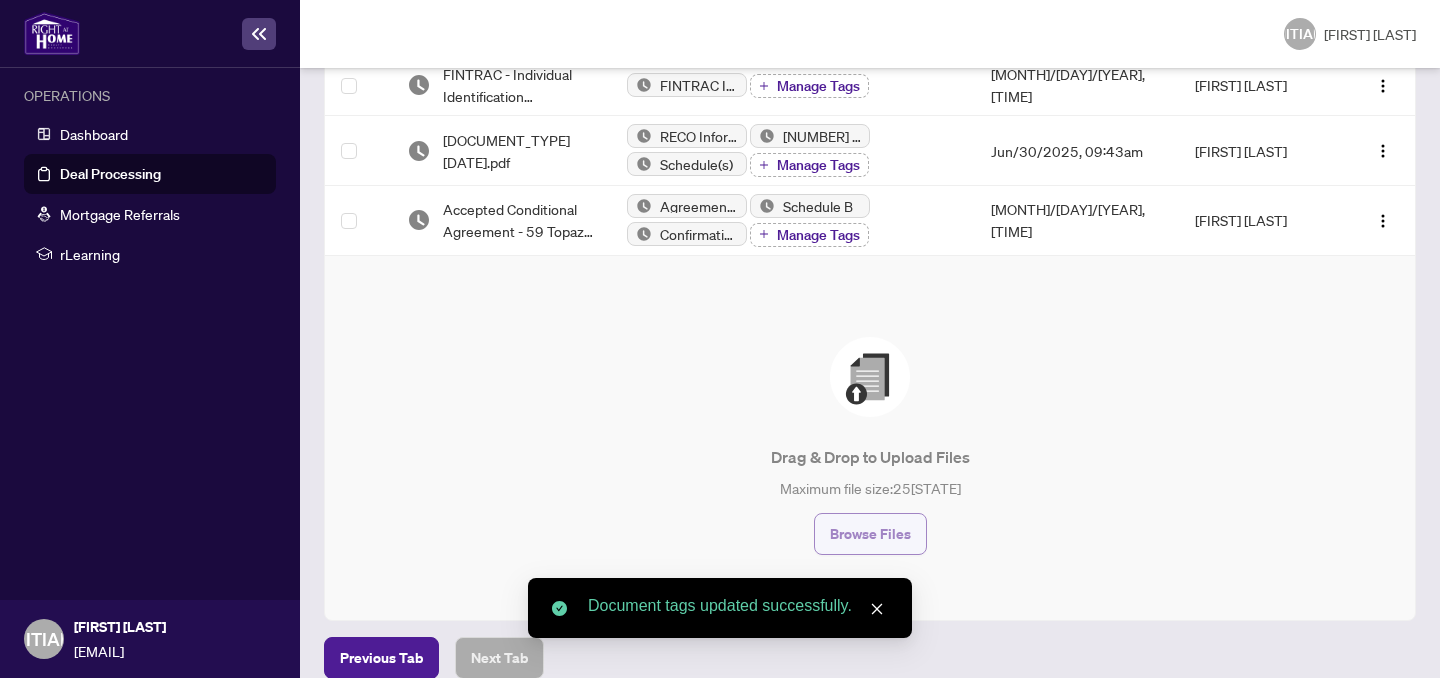 click on "Browse Files" at bounding box center (870, 534) 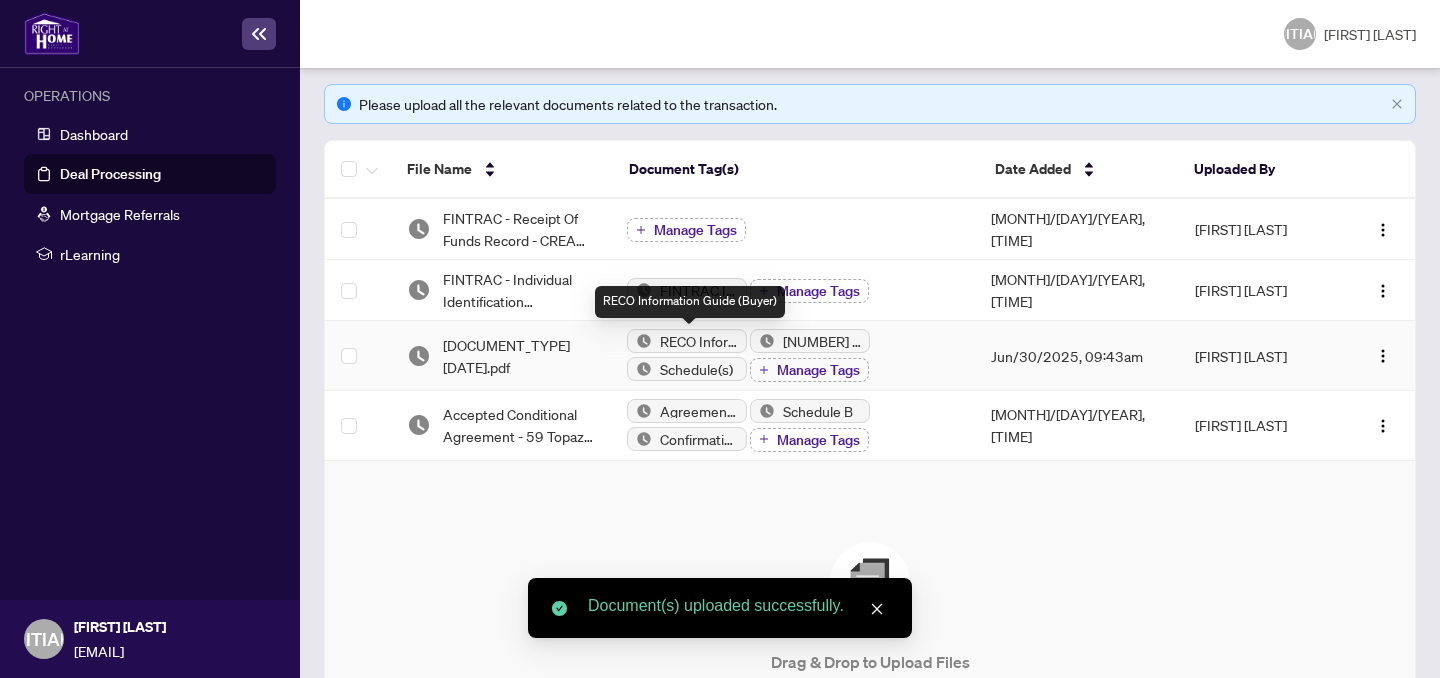 scroll, scrollTop: 271, scrollLeft: 0, axis: vertical 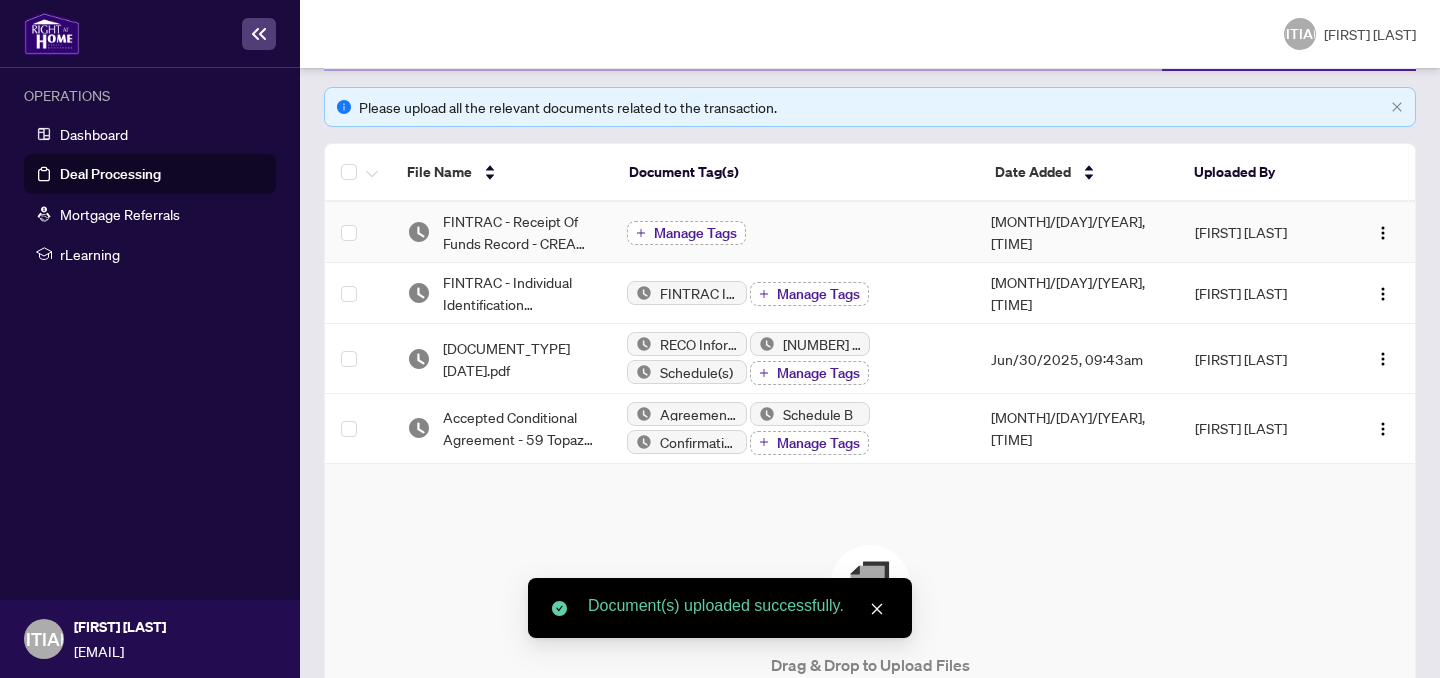 click on "Manage Tags" at bounding box center (695, 233) 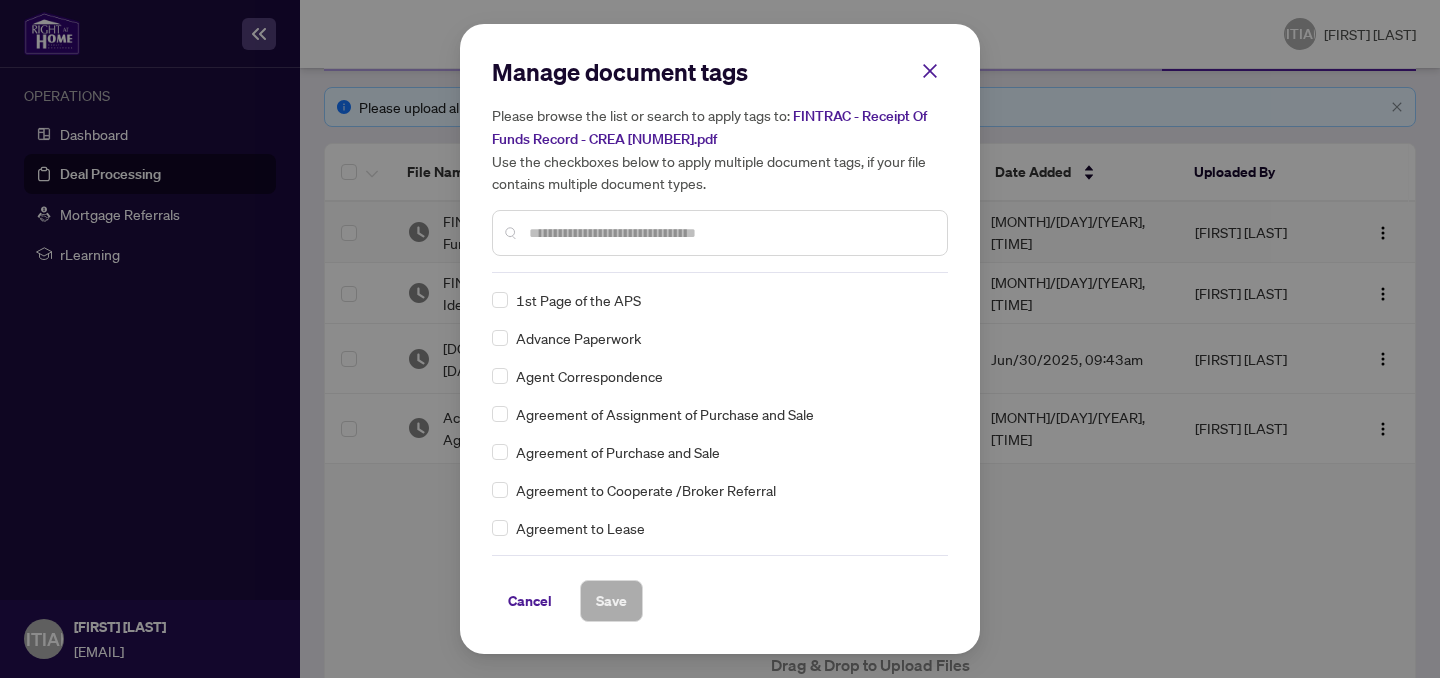 click at bounding box center [0, 0] 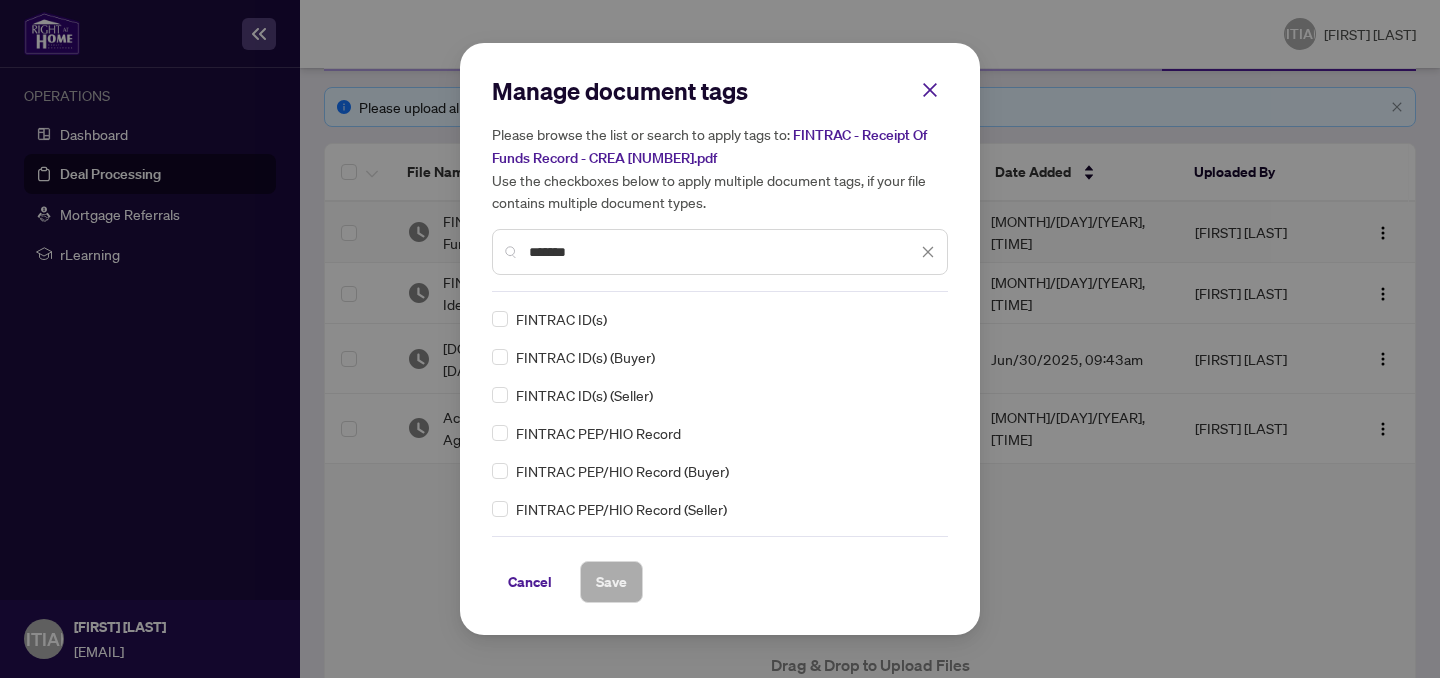 click on "*******" at bounding box center (723, 252) 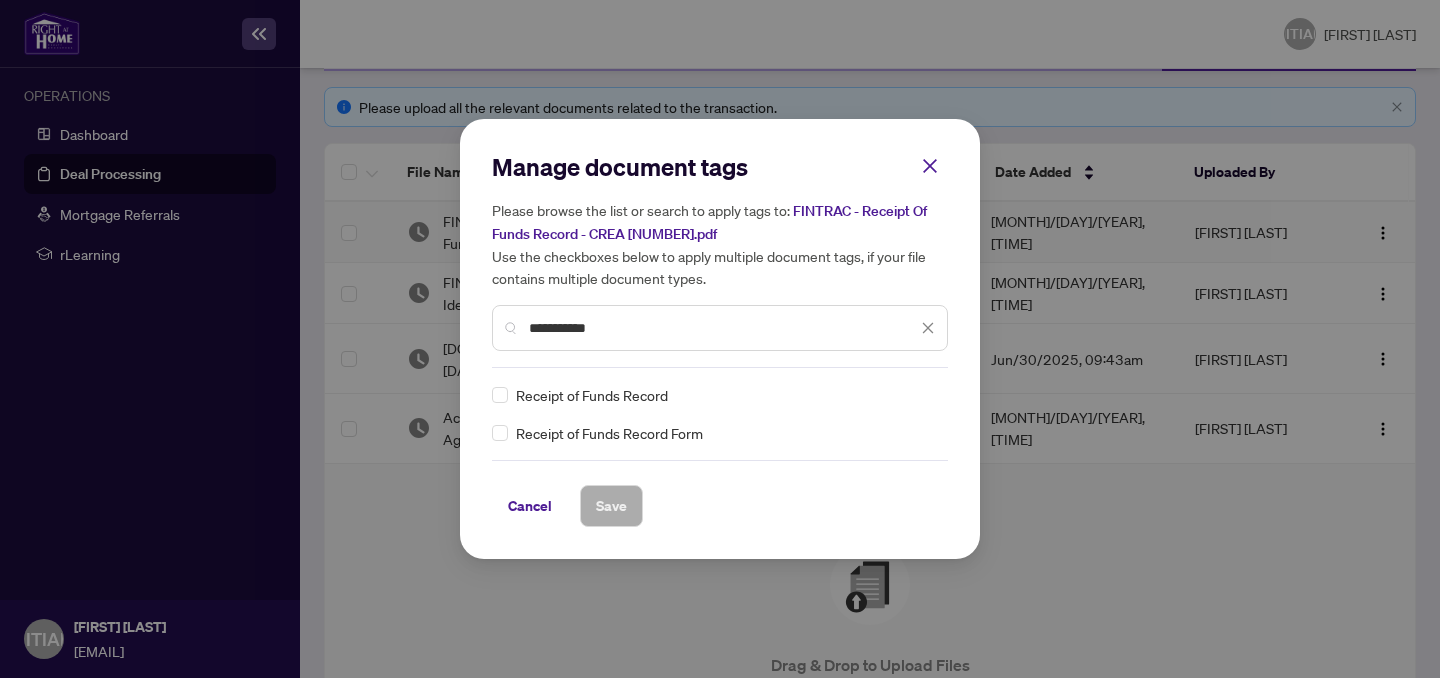 type on "**********" 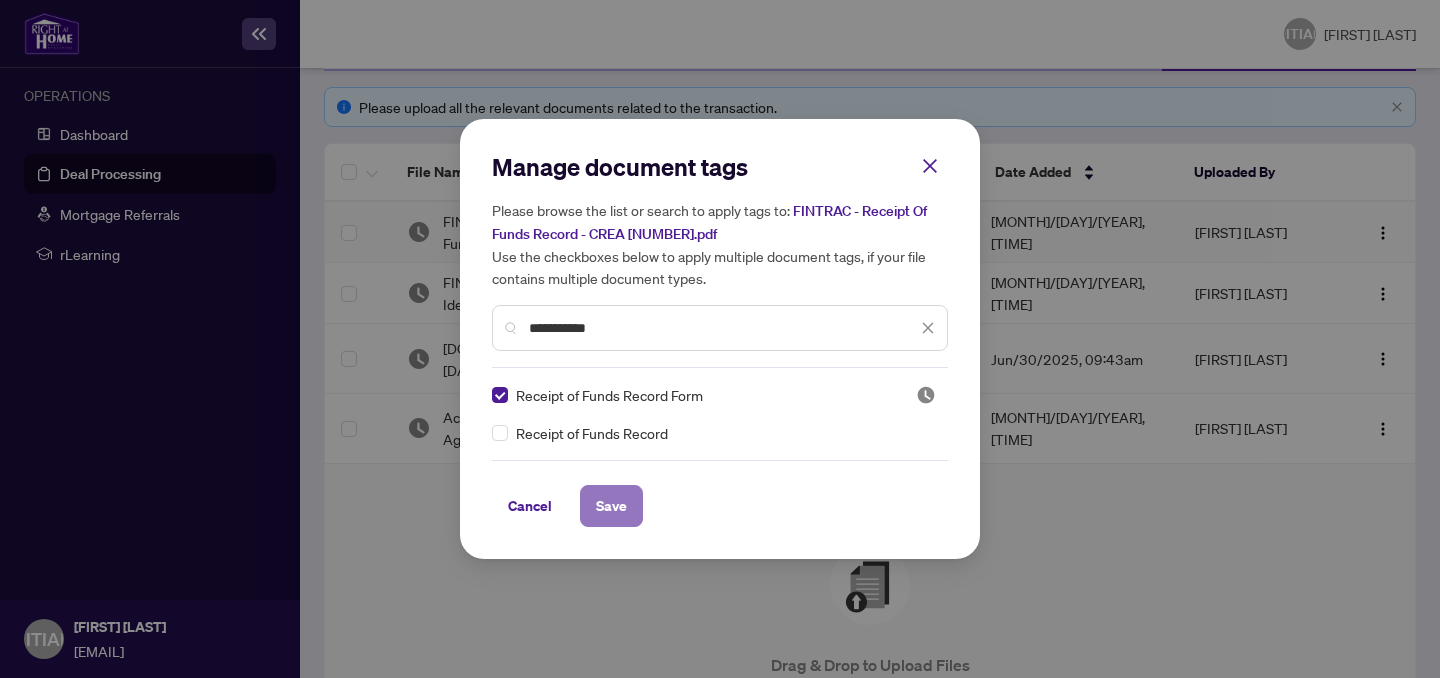 click on "Save" at bounding box center [0, 0] 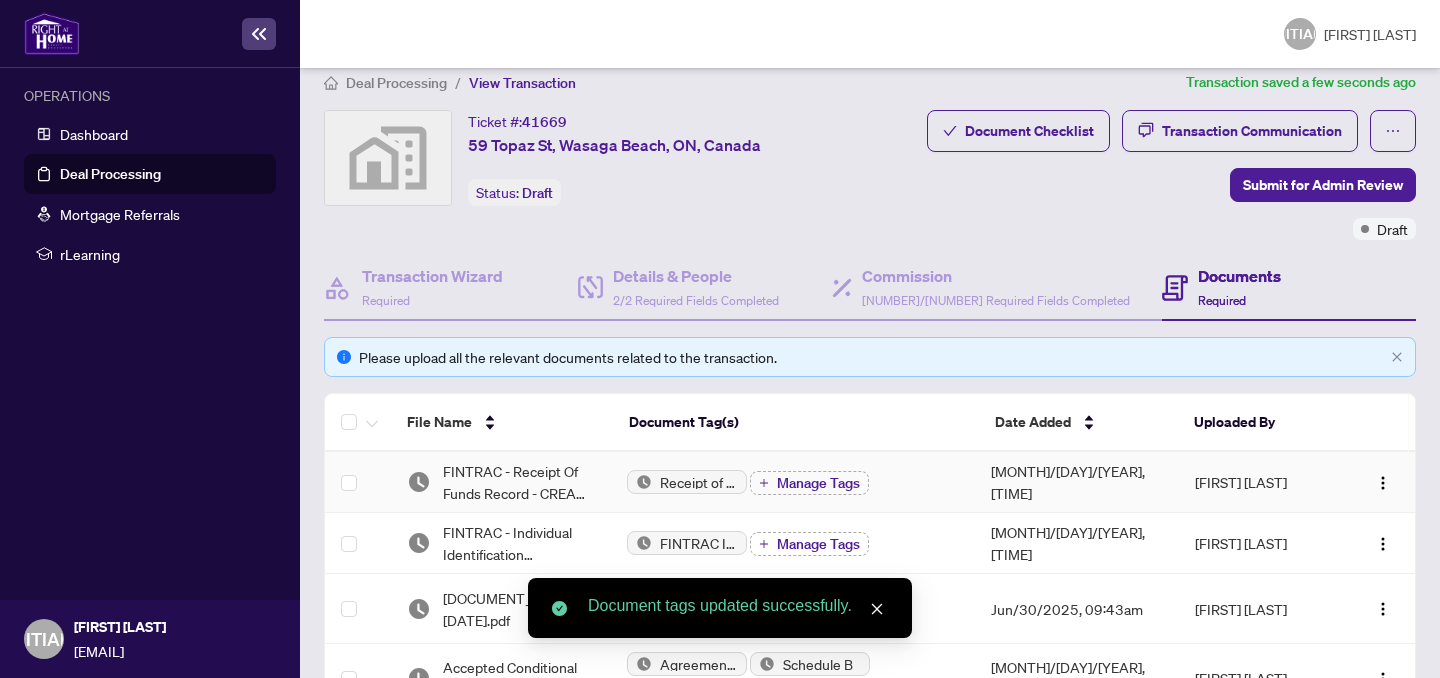 scroll, scrollTop: 0, scrollLeft: 0, axis: both 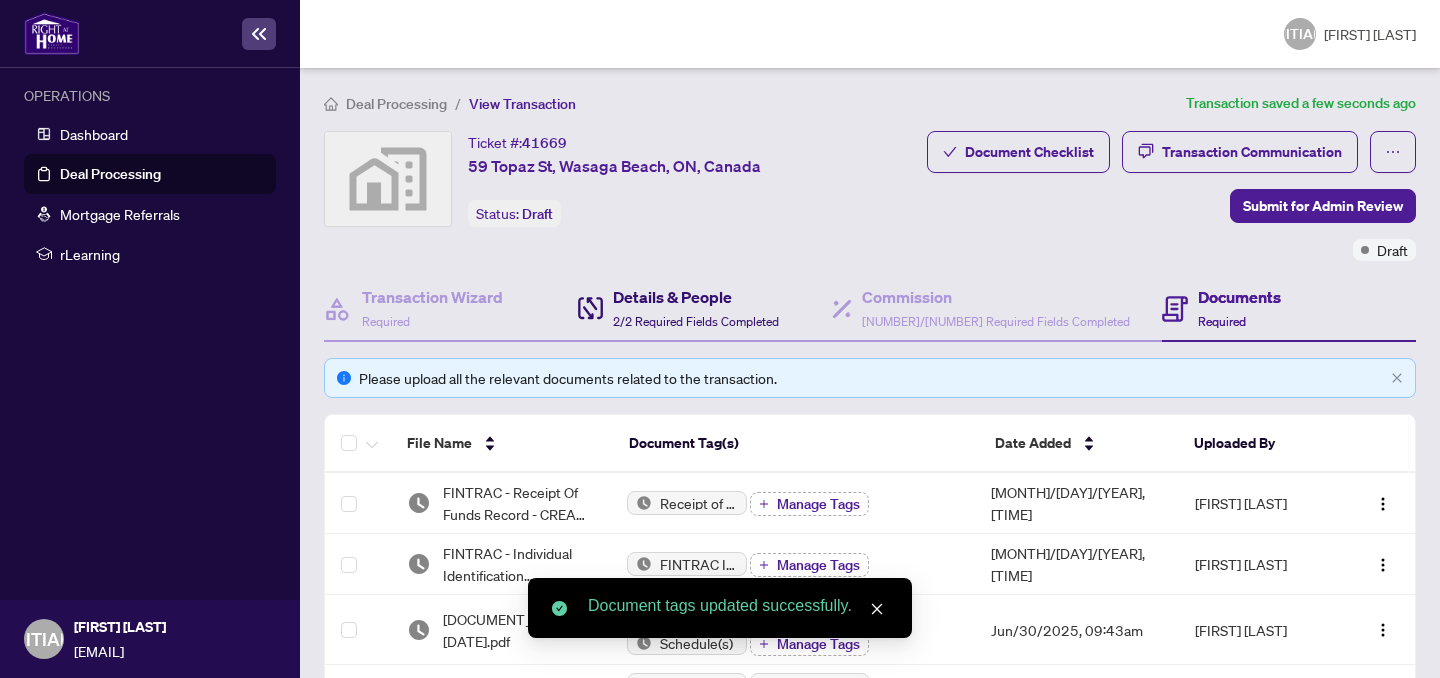 click on "Details & People" at bounding box center (696, 297) 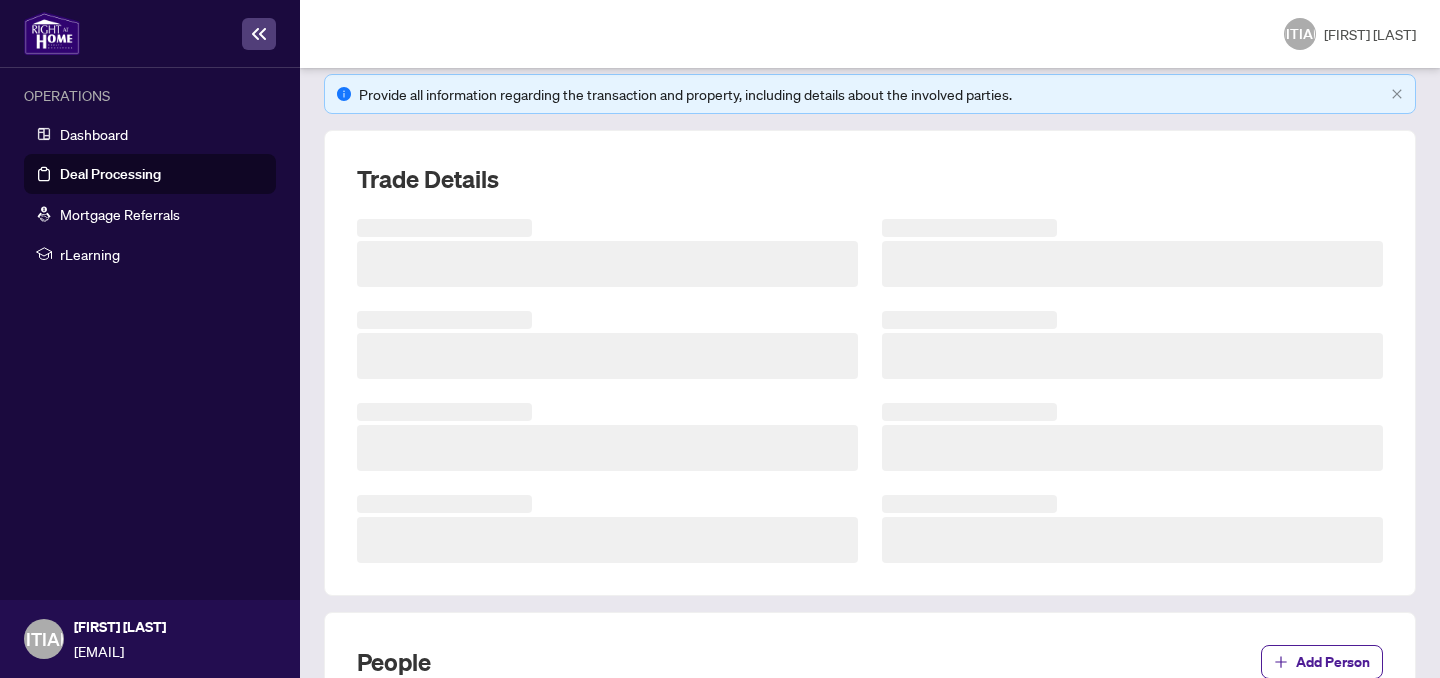 scroll, scrollTop: 368, scrollLeft: 0, axis: vertical 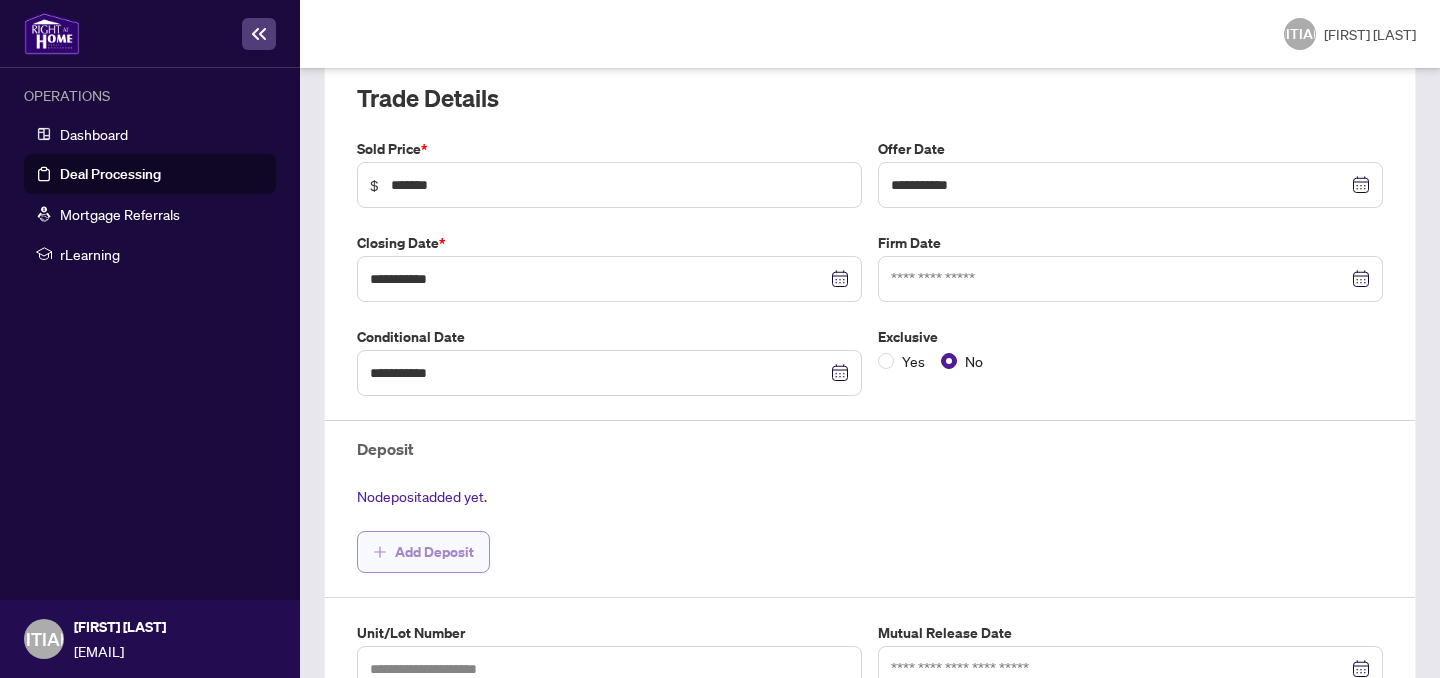 click on "Add Deposit" at bounding box center [423, 552] 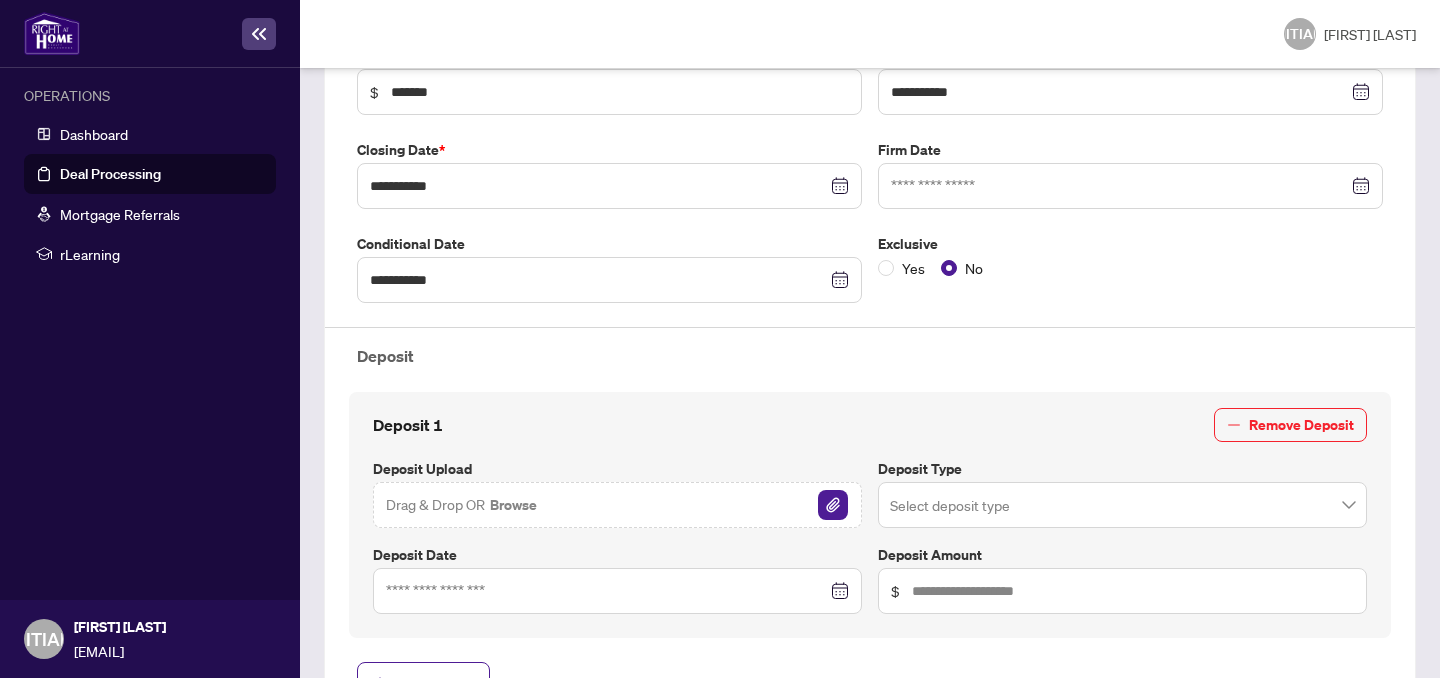 scroll, scrollTop: 473, scrollLeft: 0, axis: vertical 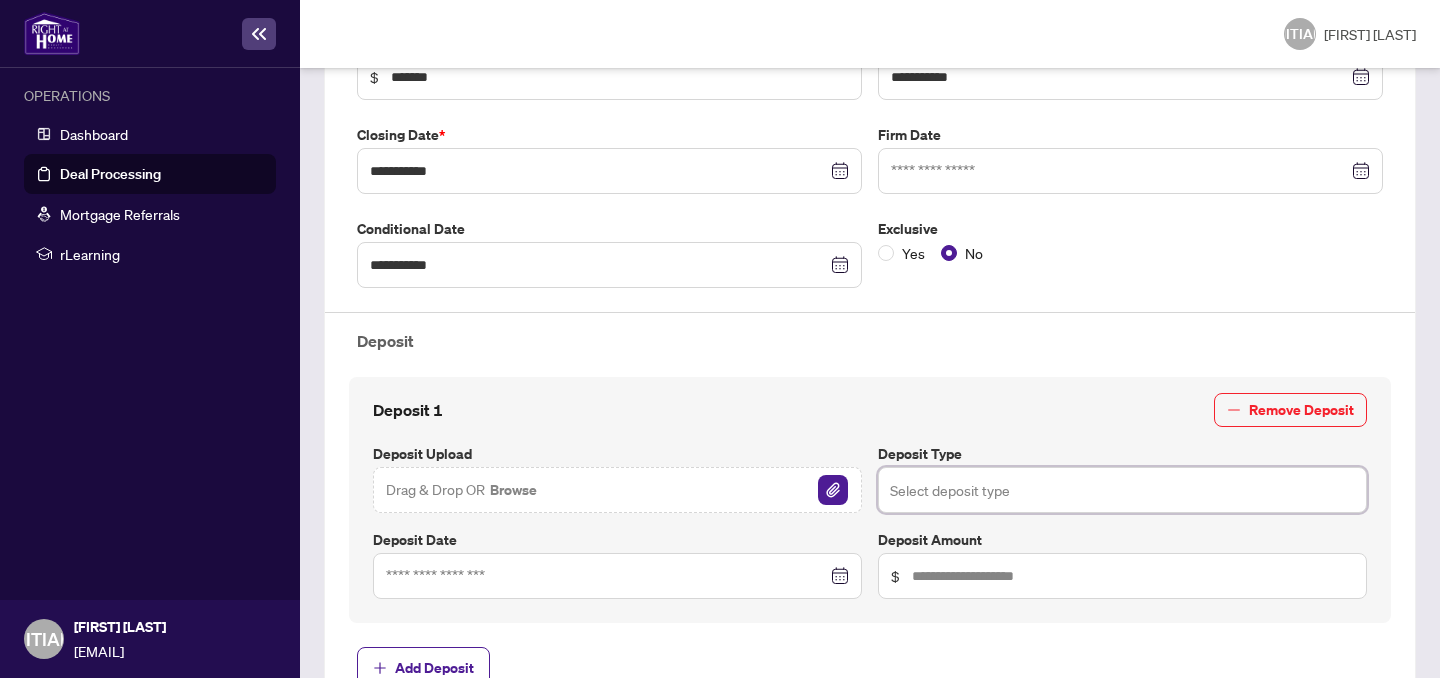 click at bounding box center [1122, 490] 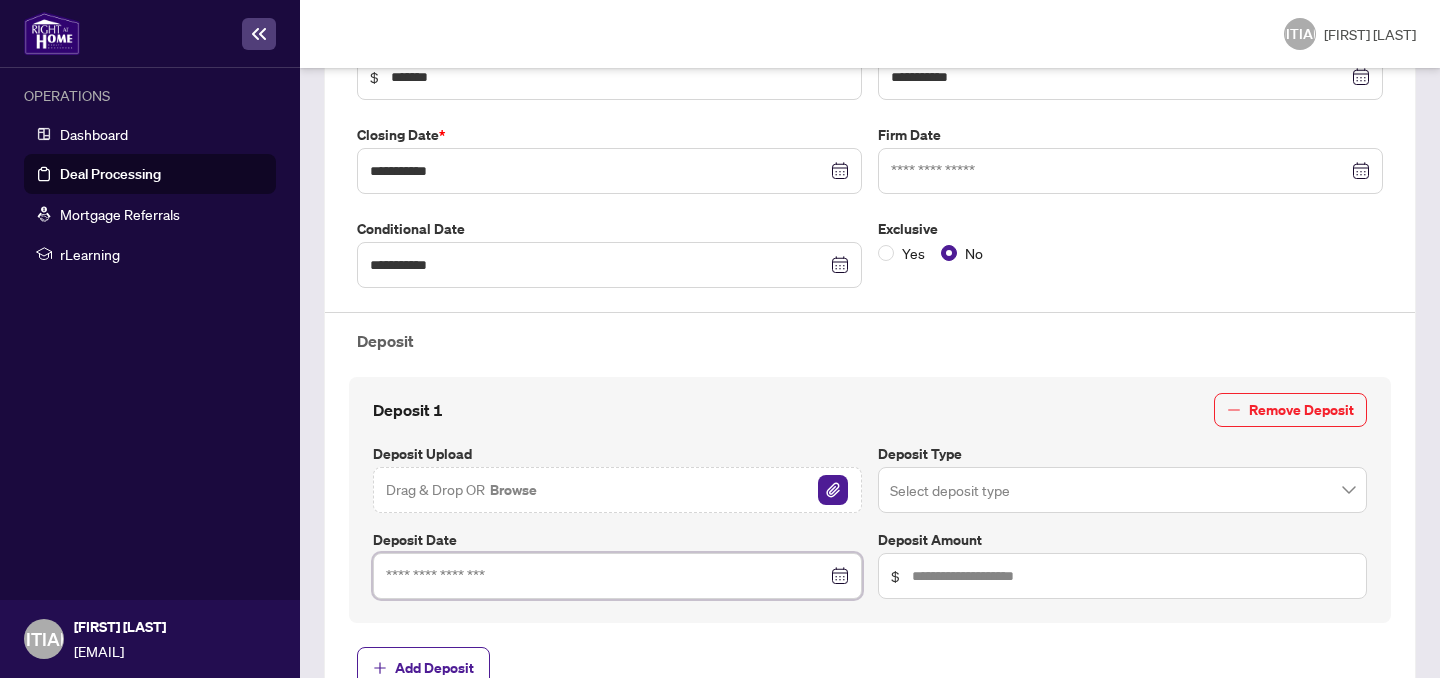 click at bounding box center (606, 576) 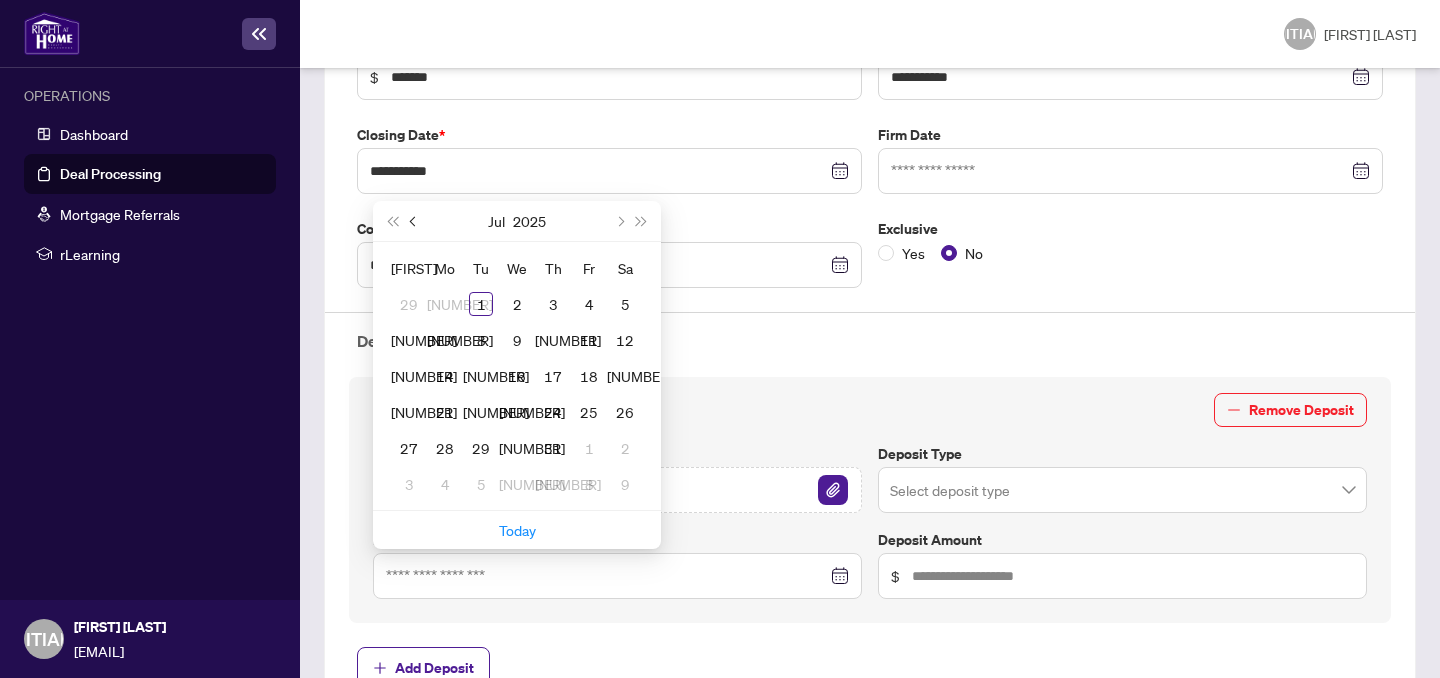 click at bounding box center (414, 221) 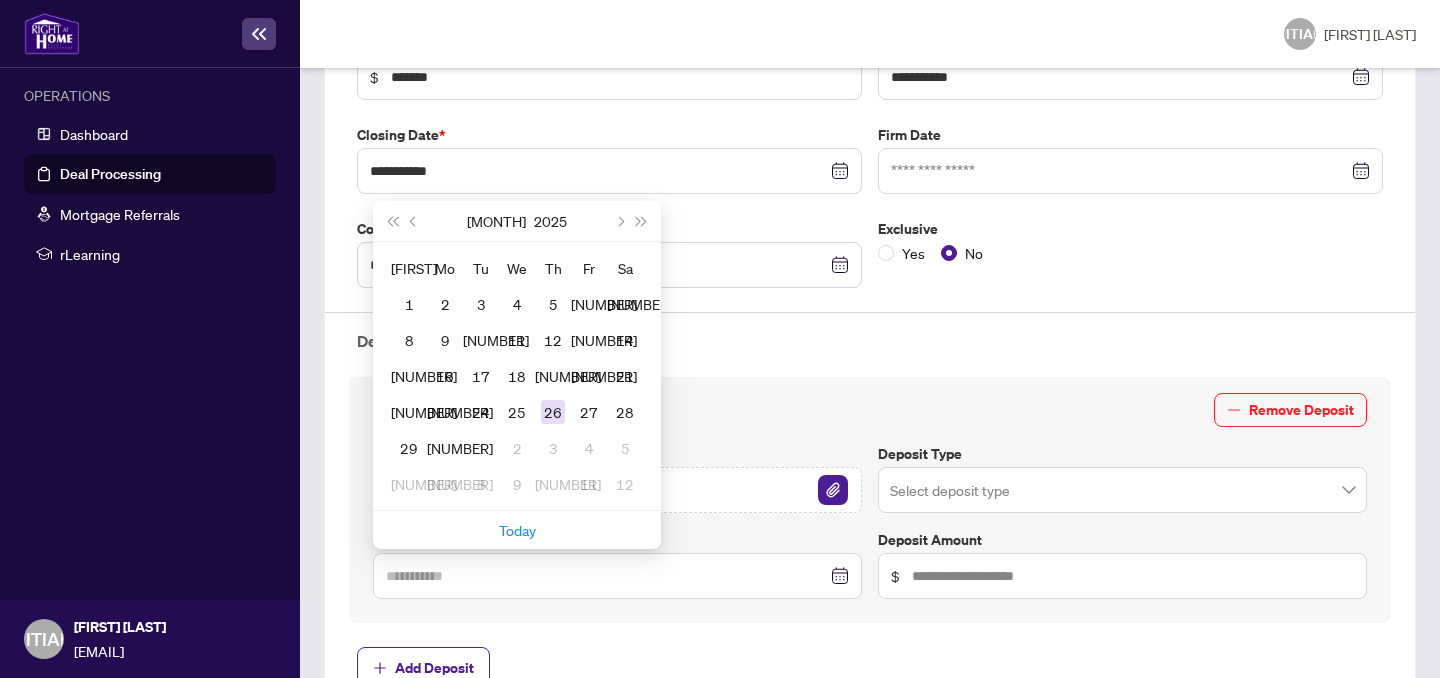 click on "26" at bounding box center [553, 412] 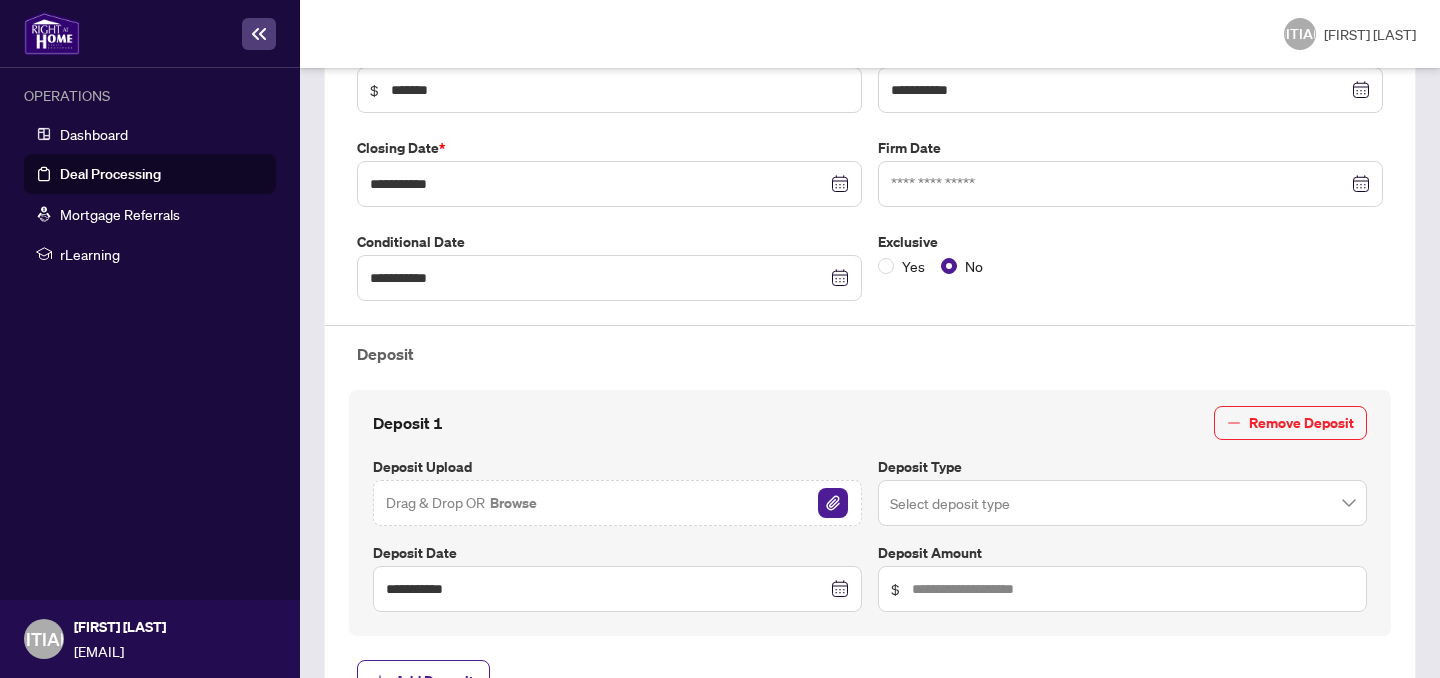 scroll, scrollTop: 489, scrollLeft: 0, axis: vertical 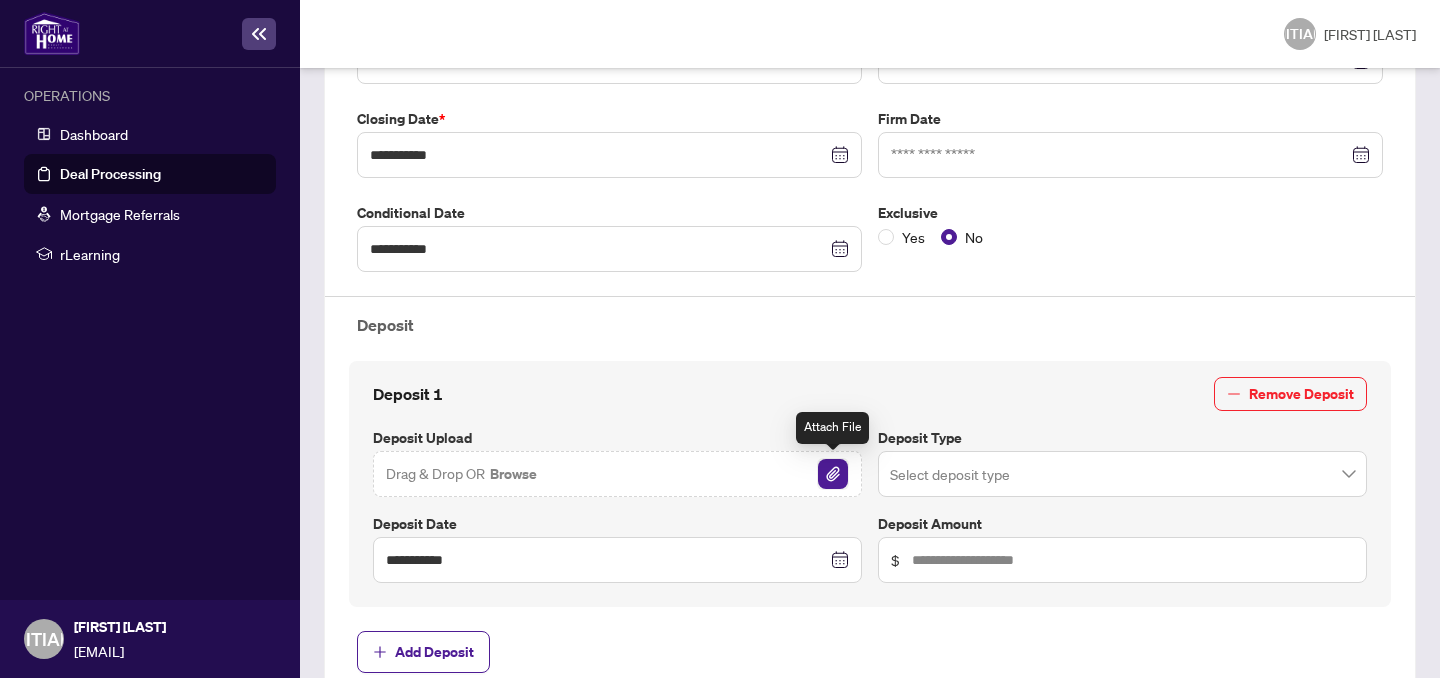 click at bounding box center (833, 474) 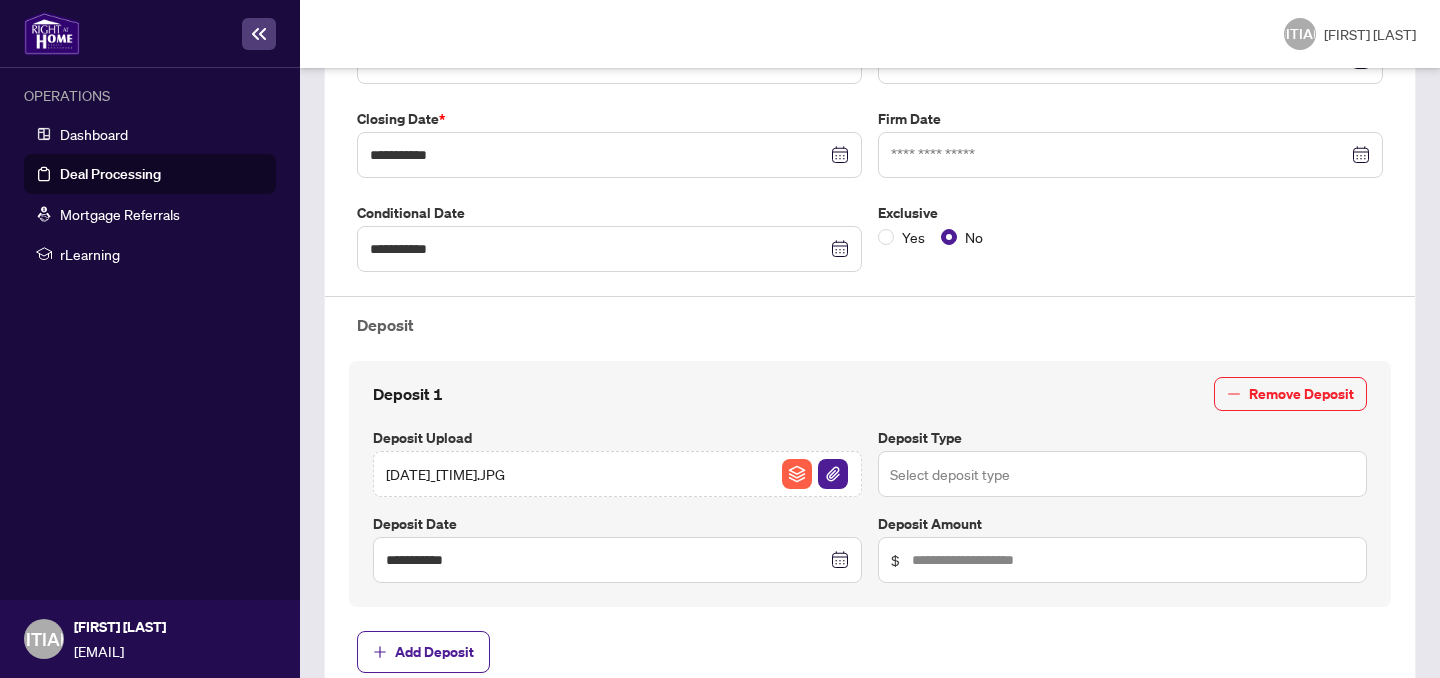 click at bounding box center (1122, 474) 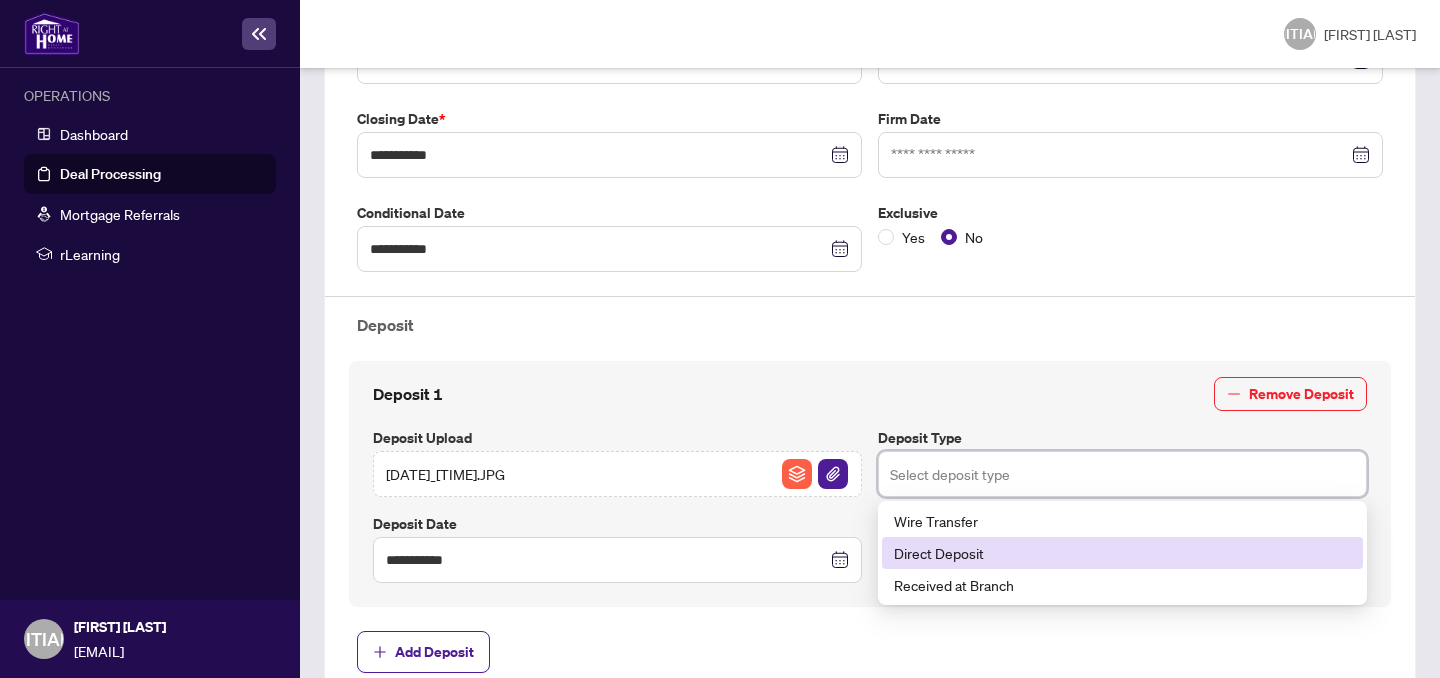 click at bounding box center (1122, 474) 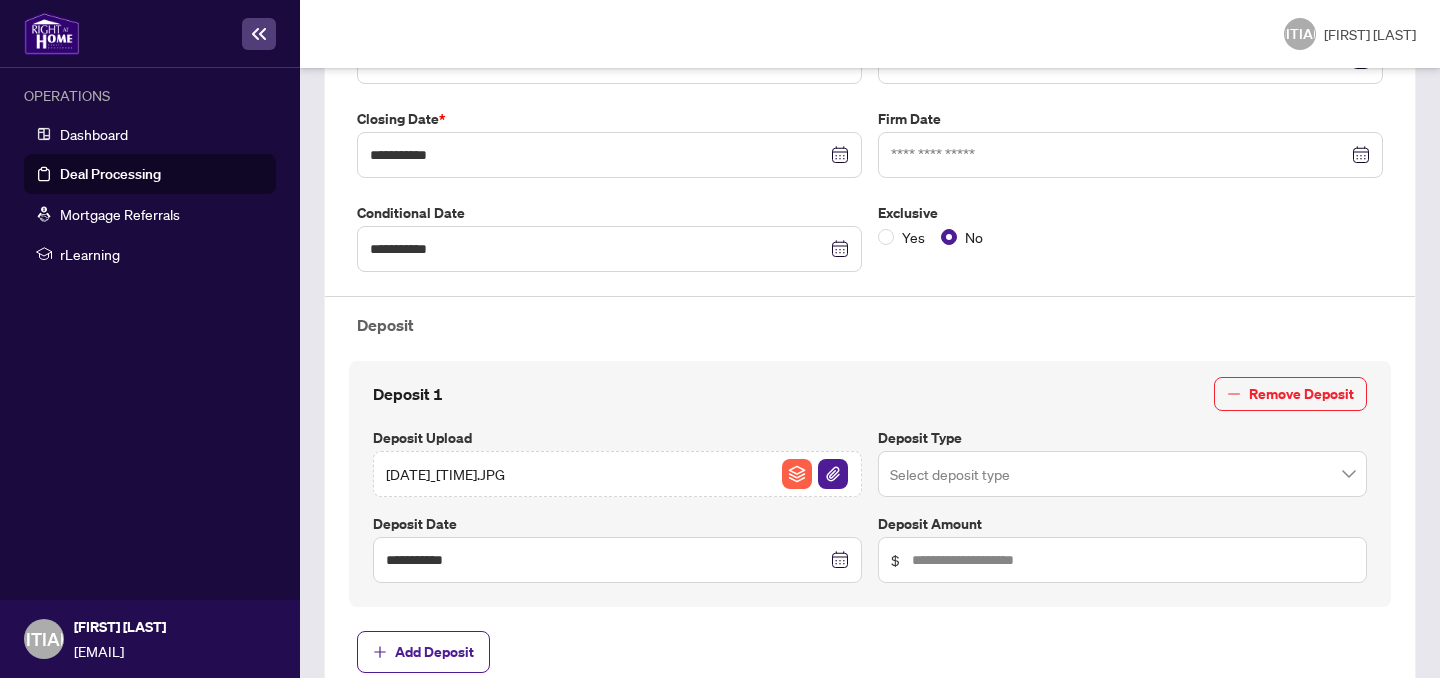 click on "**********" at bounding box center (870, 403) 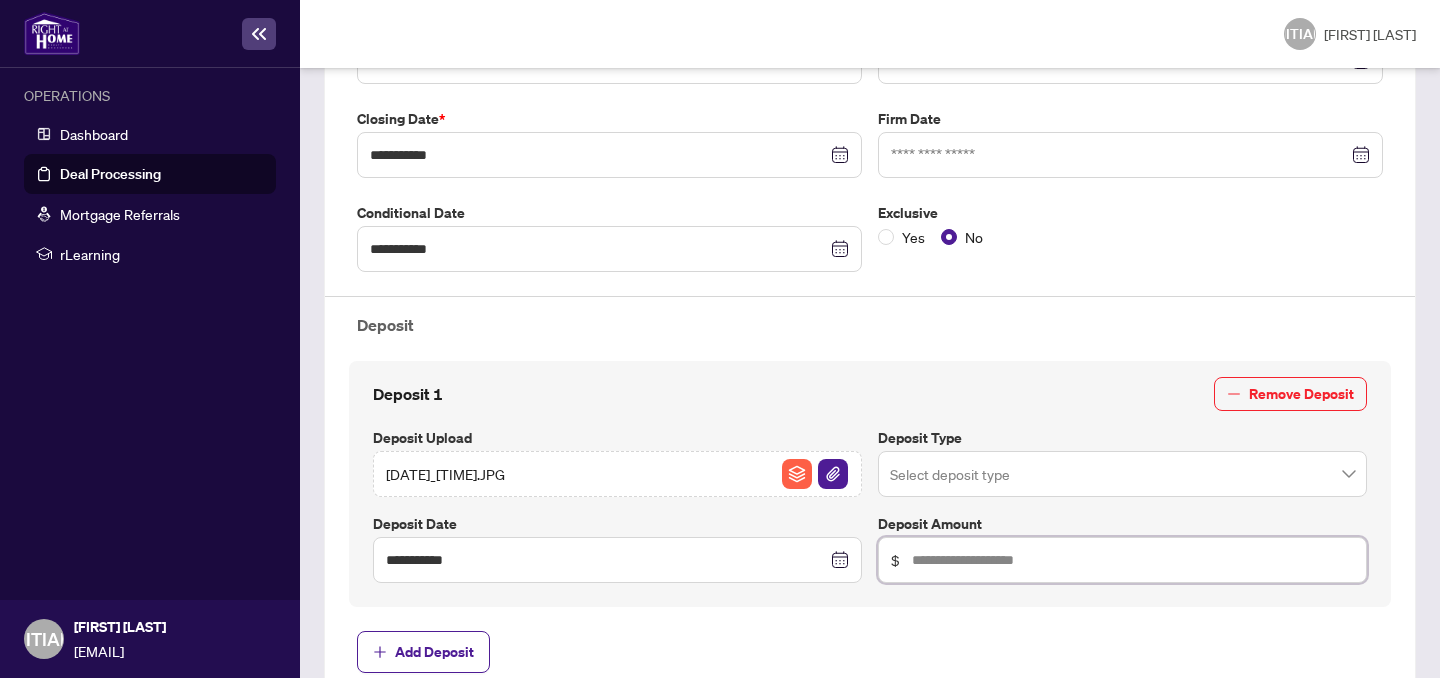 click at bounding box center [1133, 560] 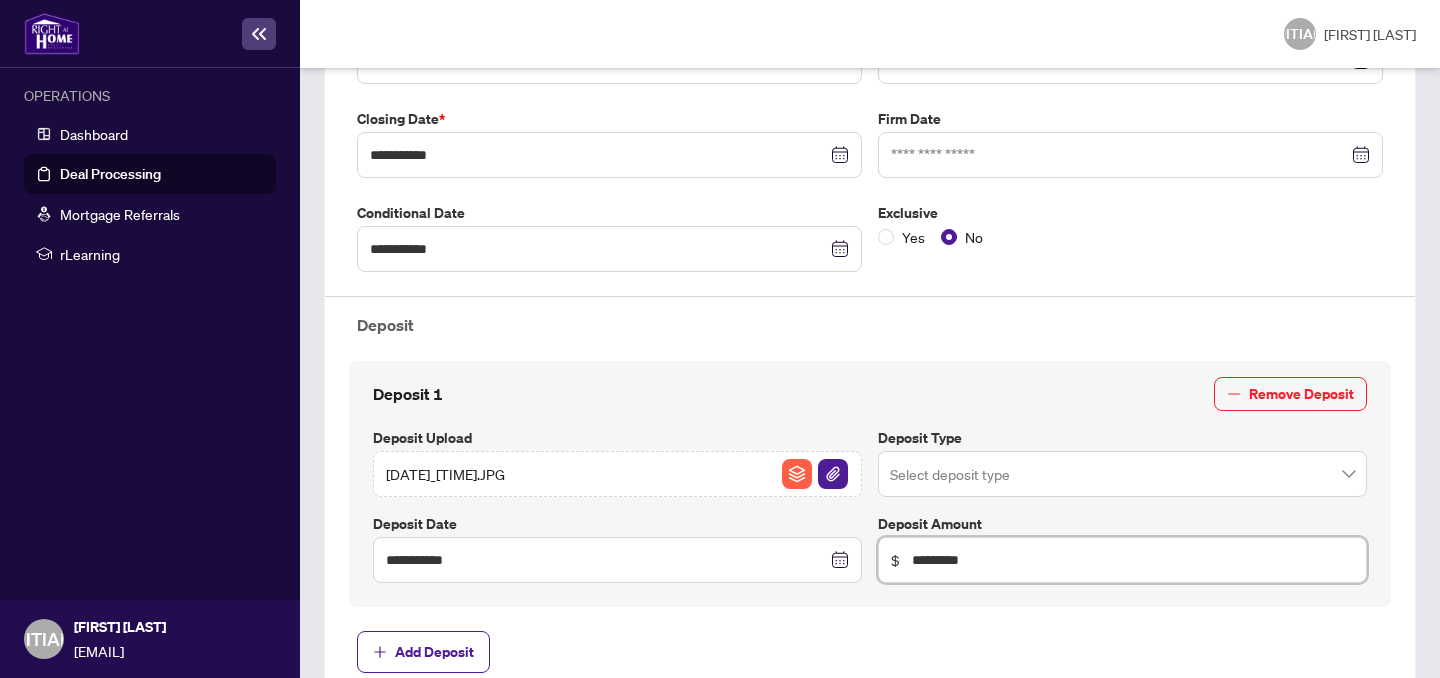 type on "*********" 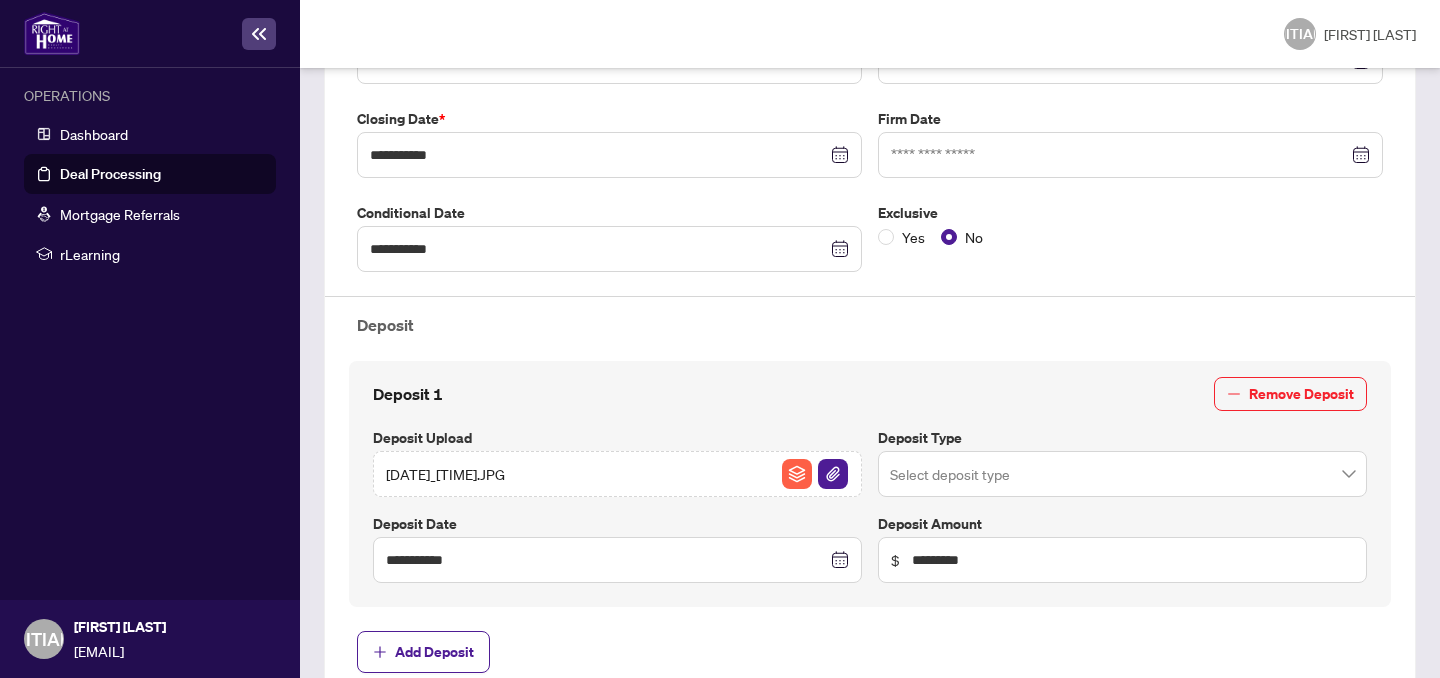 click on "Deposit 1 Remove Deposit" at bounding box center [870, 394] 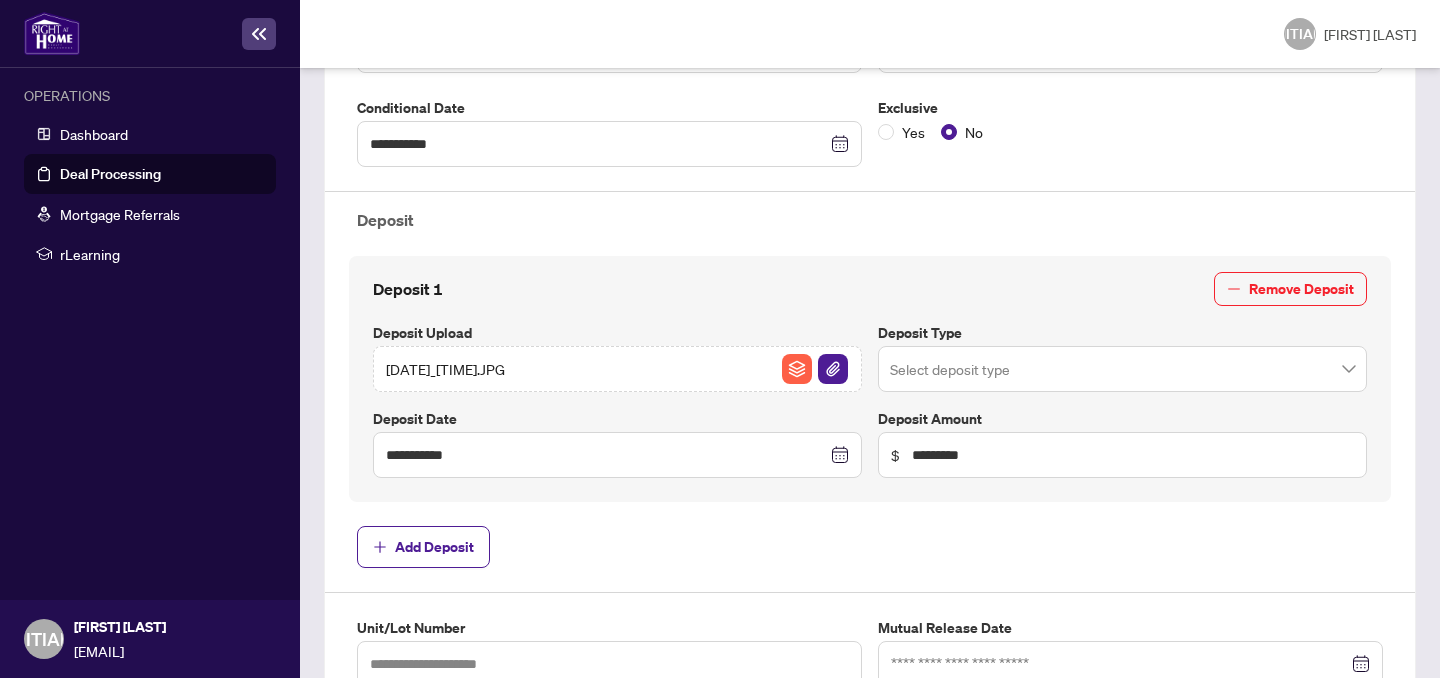 scroll, scrollTop: 595, scrollLeft: 0, axis: vertical 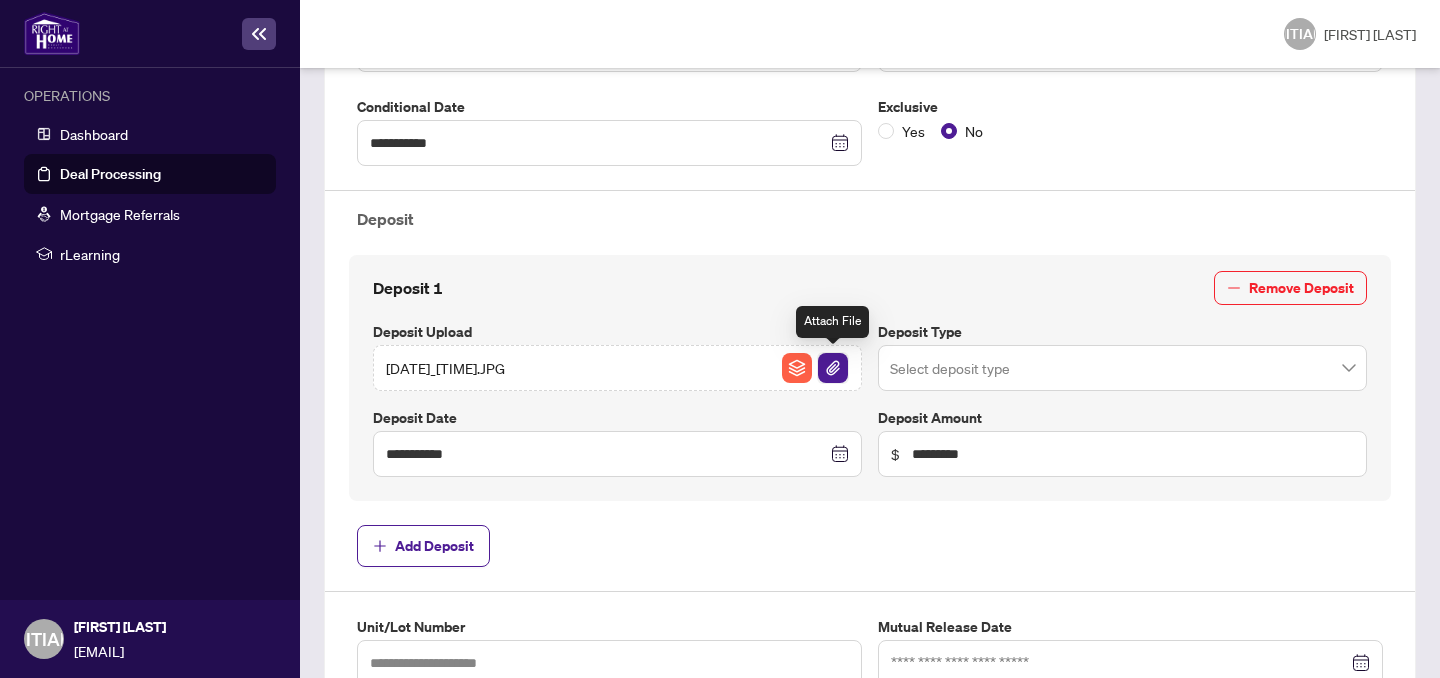 click at bounding box center (833, 368) 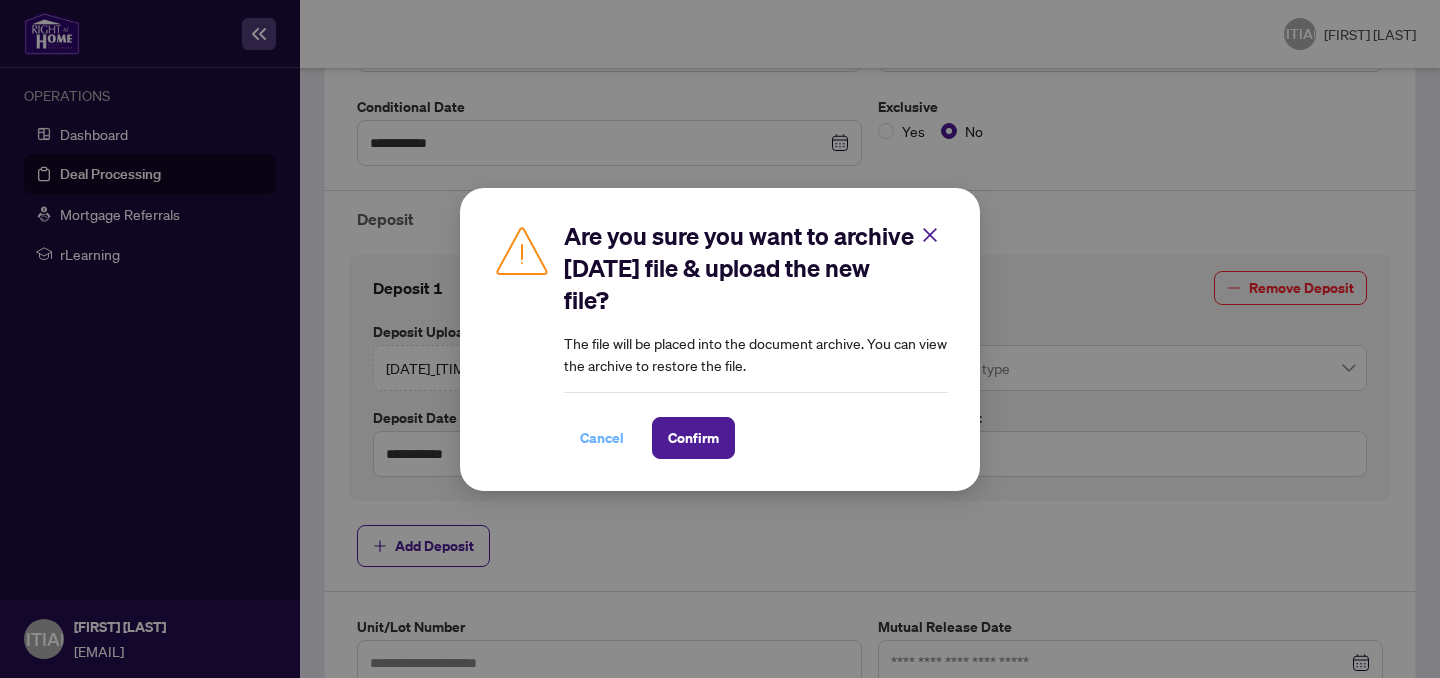 click on "Cancel" at bounding box center (602, 438) 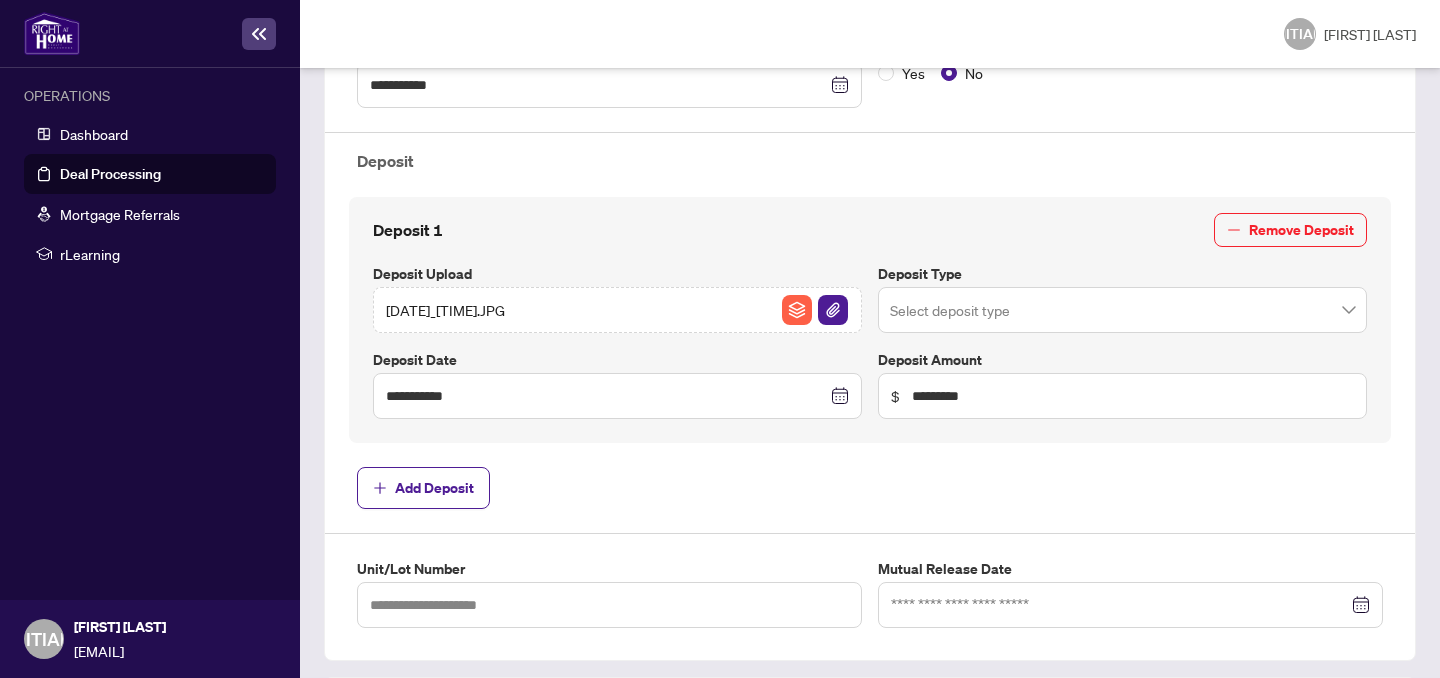 scroll, scrollTop: 655, scrollLeft: 0, axis: vertical 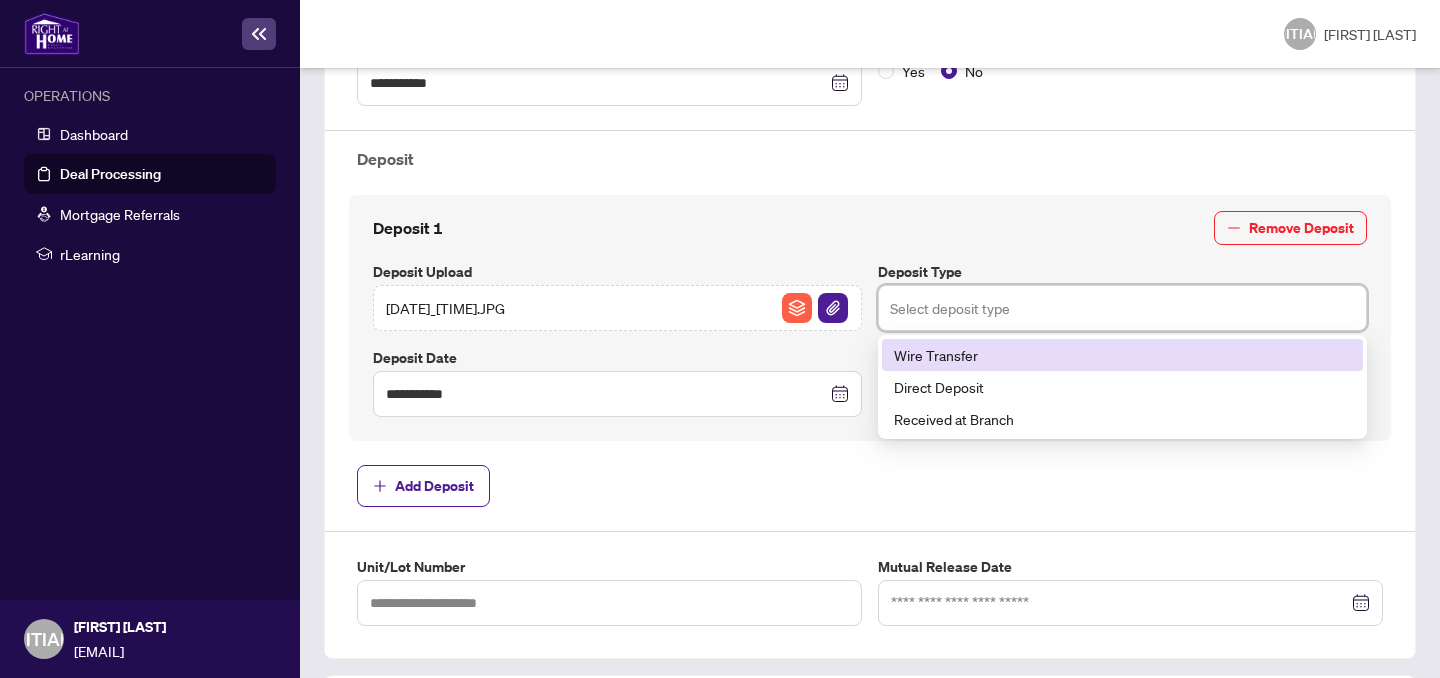 click at bounding box center (1122, 308) 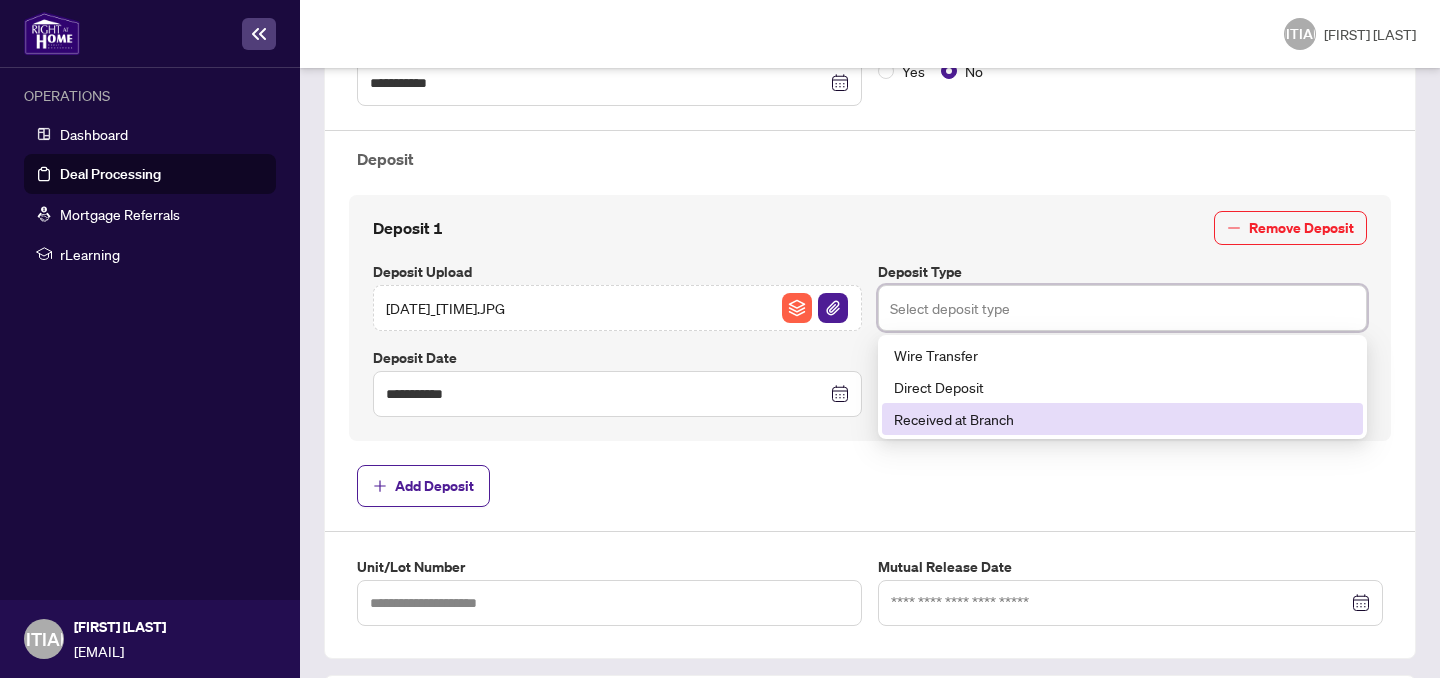 click on "Received at Branch" at bounding box center (1122, 419) 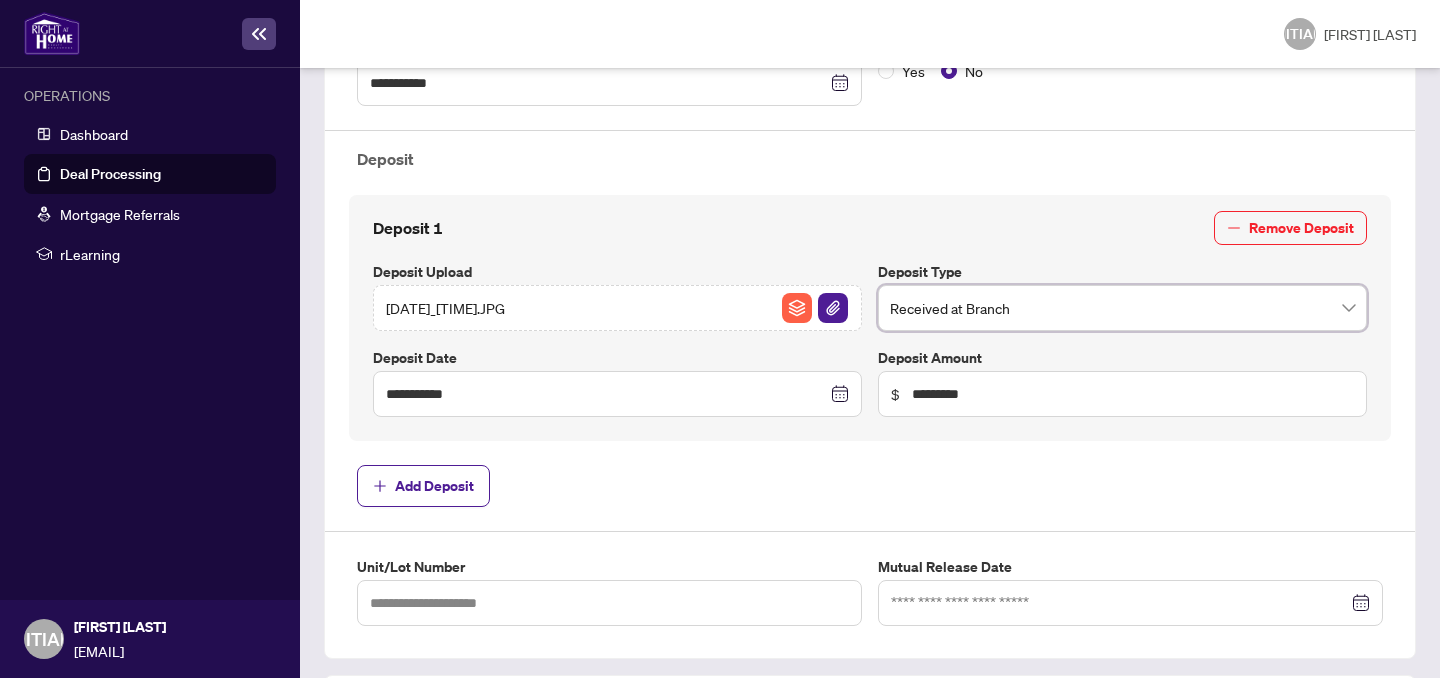 click on "Add Deposit" at bounding box center [870, 486] 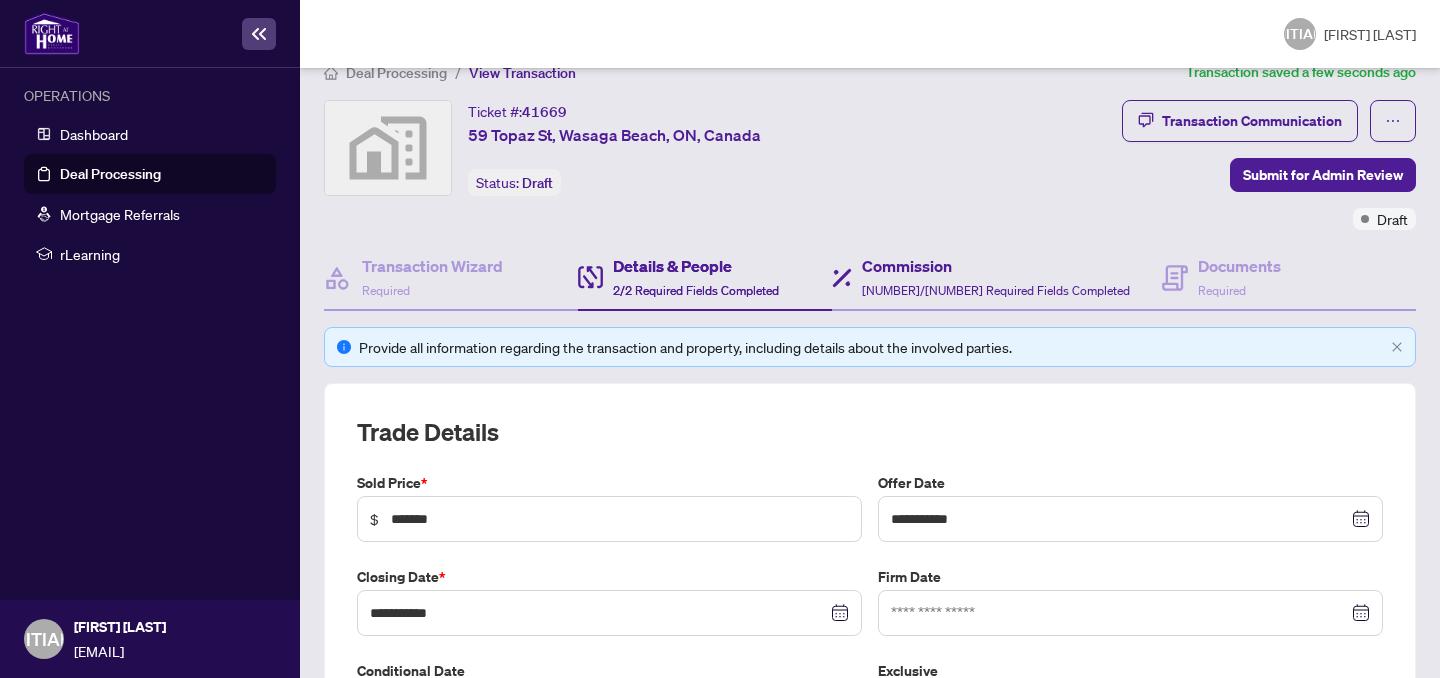 scroll, scrollTop: 0, scrollLeft: 0, axis: both 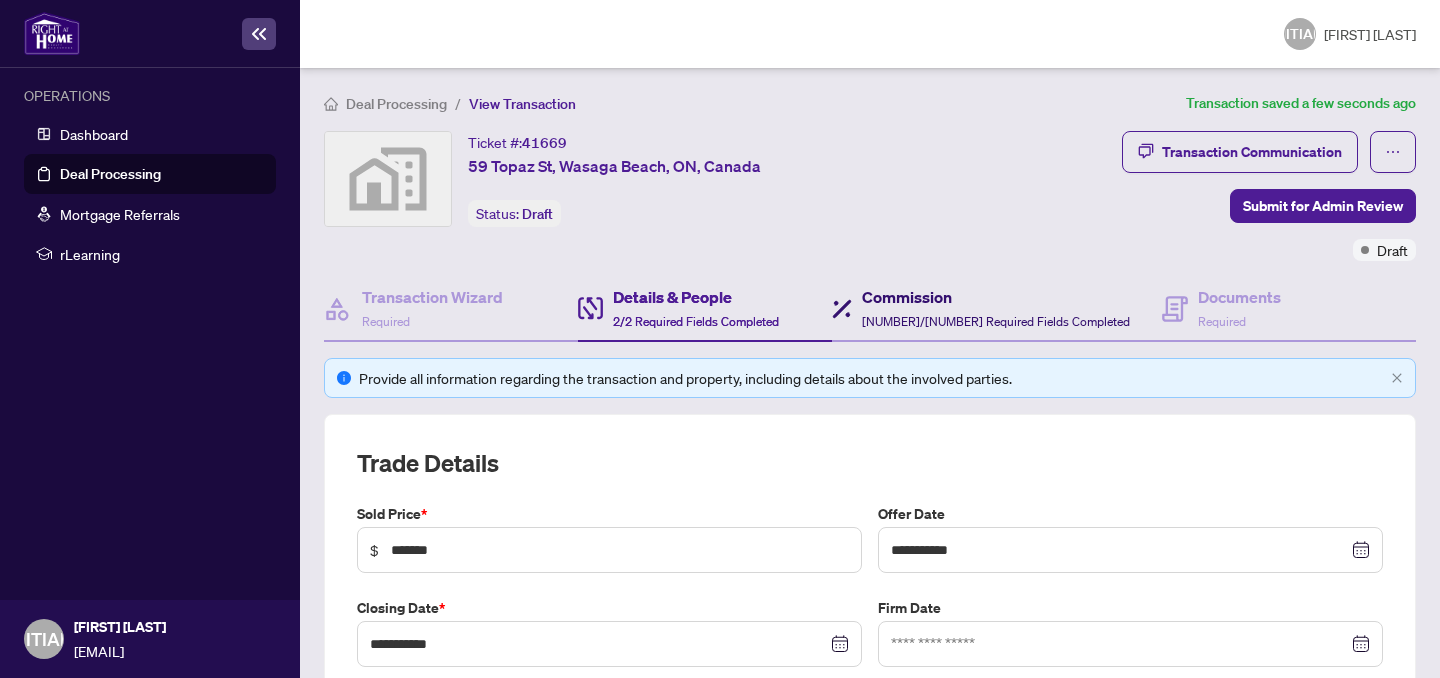 click on "Commission" at bounding box center [996, 297] 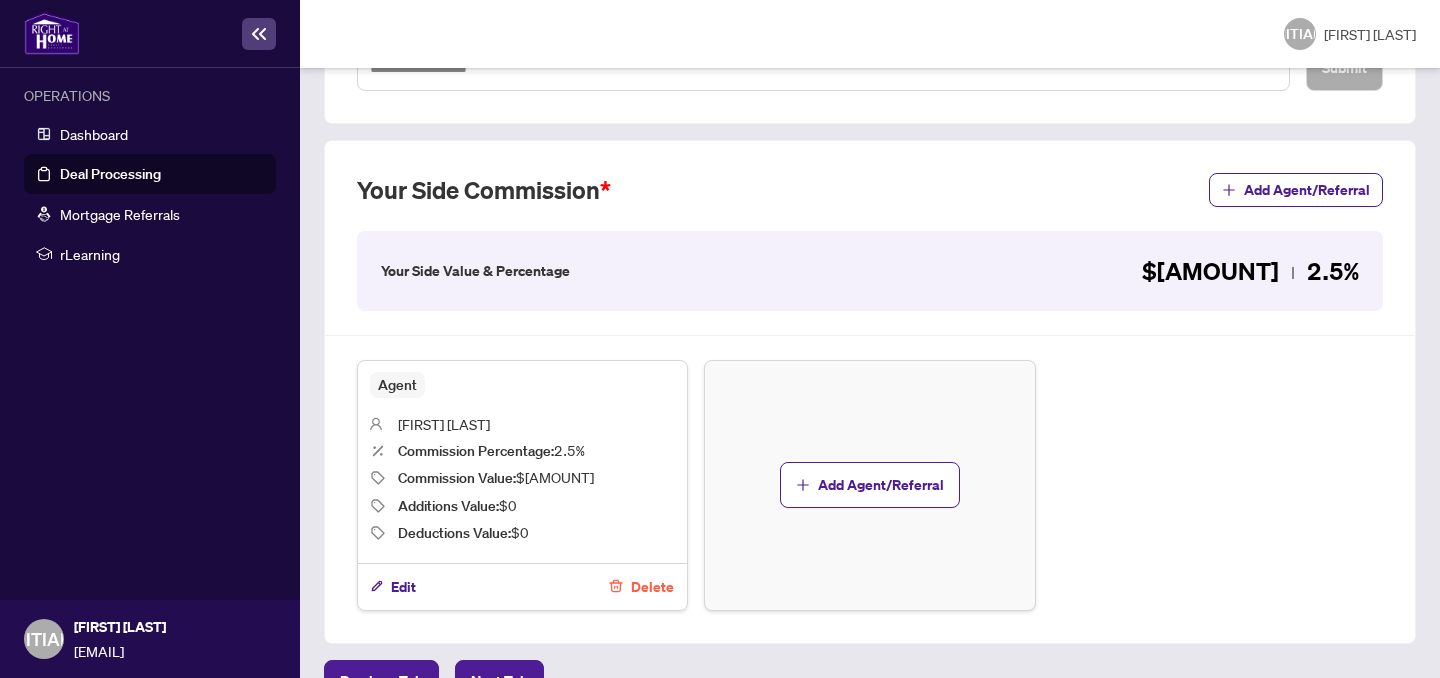 scroll, scrollTop: 626, scrollLeft: 0, axis: vertical 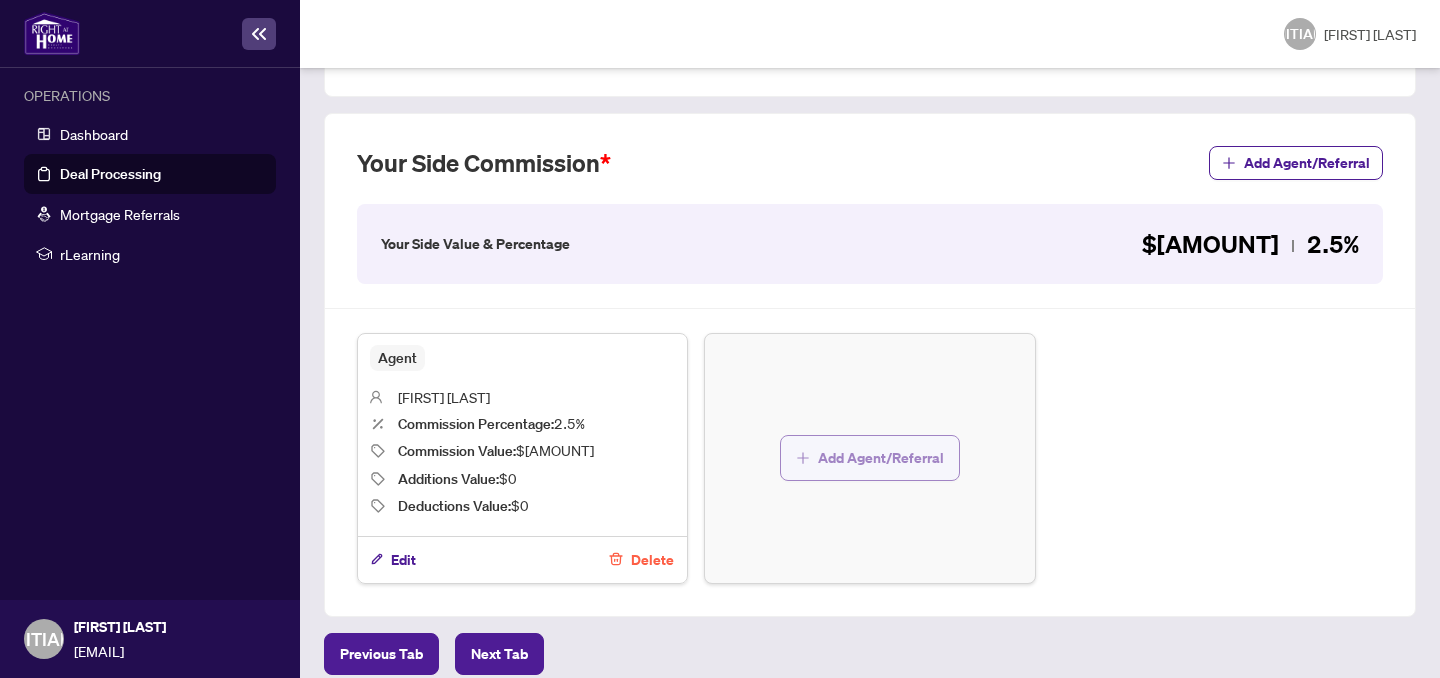 click on "Add Agent/Referral" at bounding box center [881, 458] 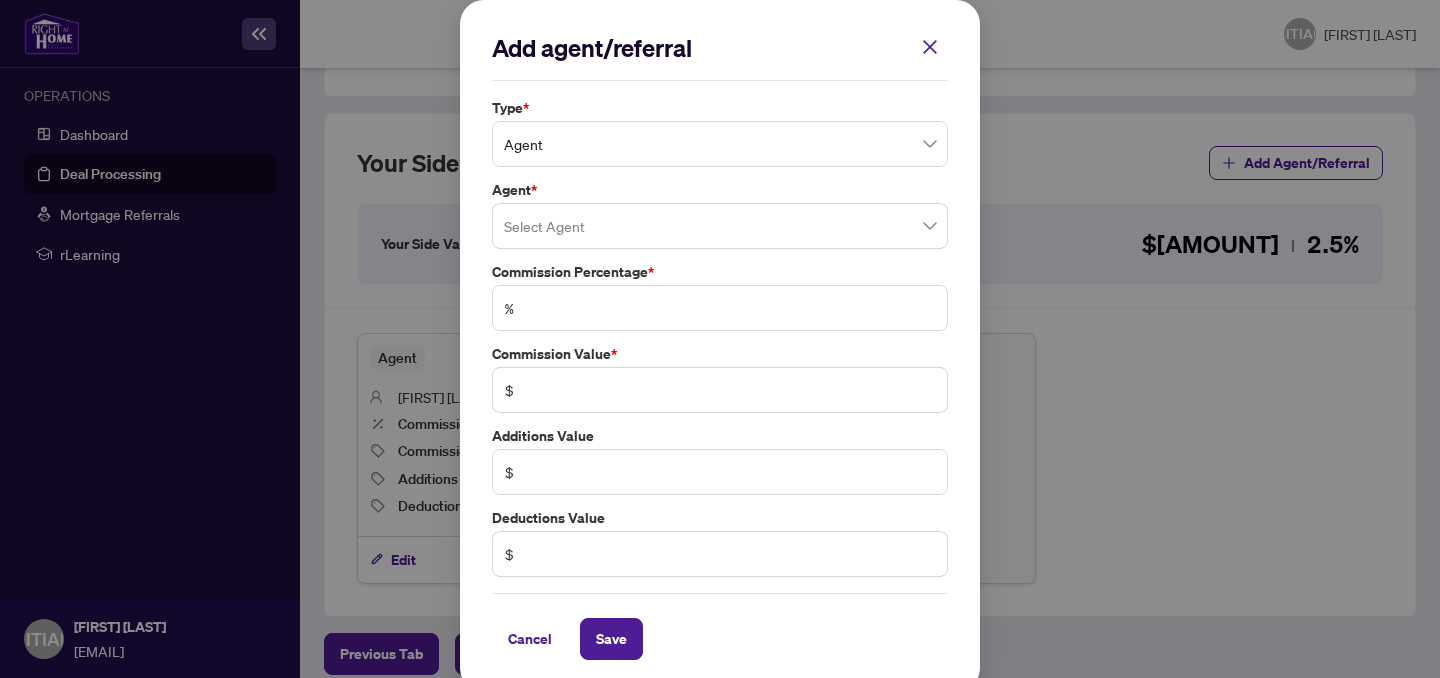 click on "Agent" at bounding box center (720, 144) 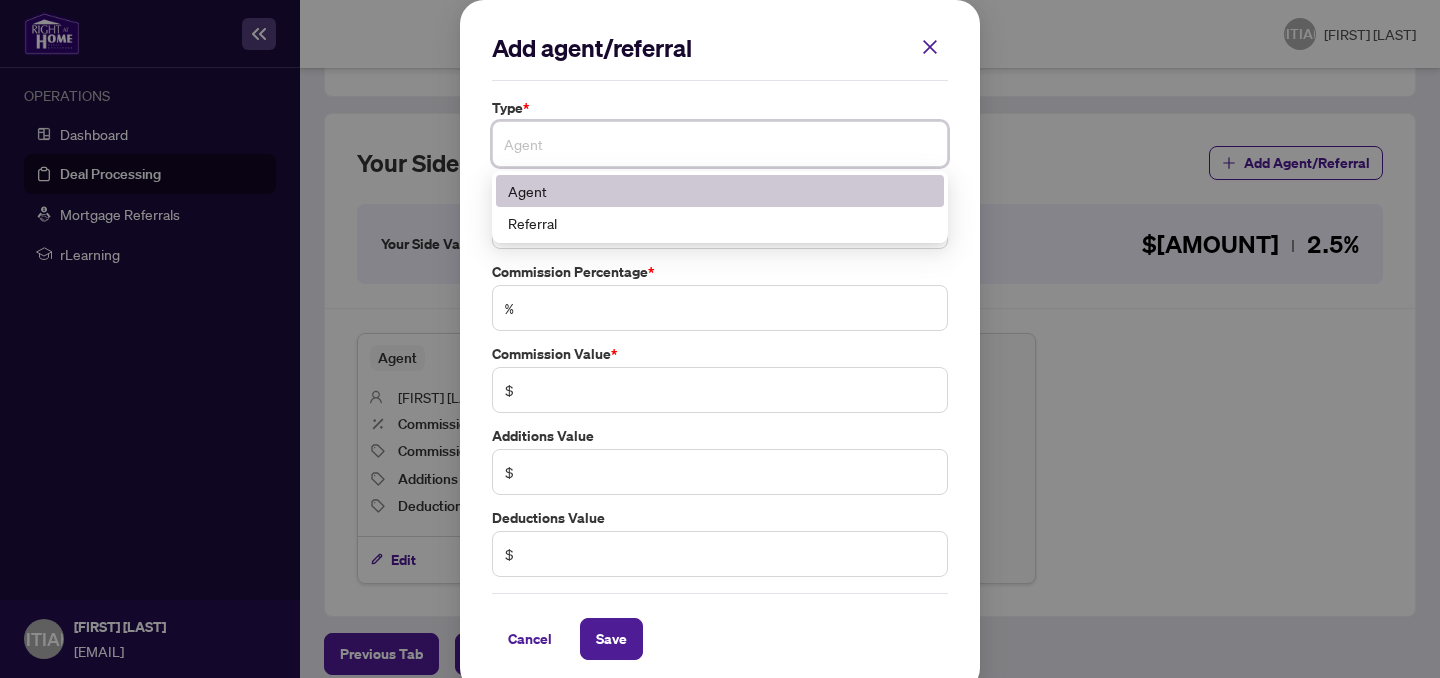 click on "Agent" at bounding box center (720, 191) 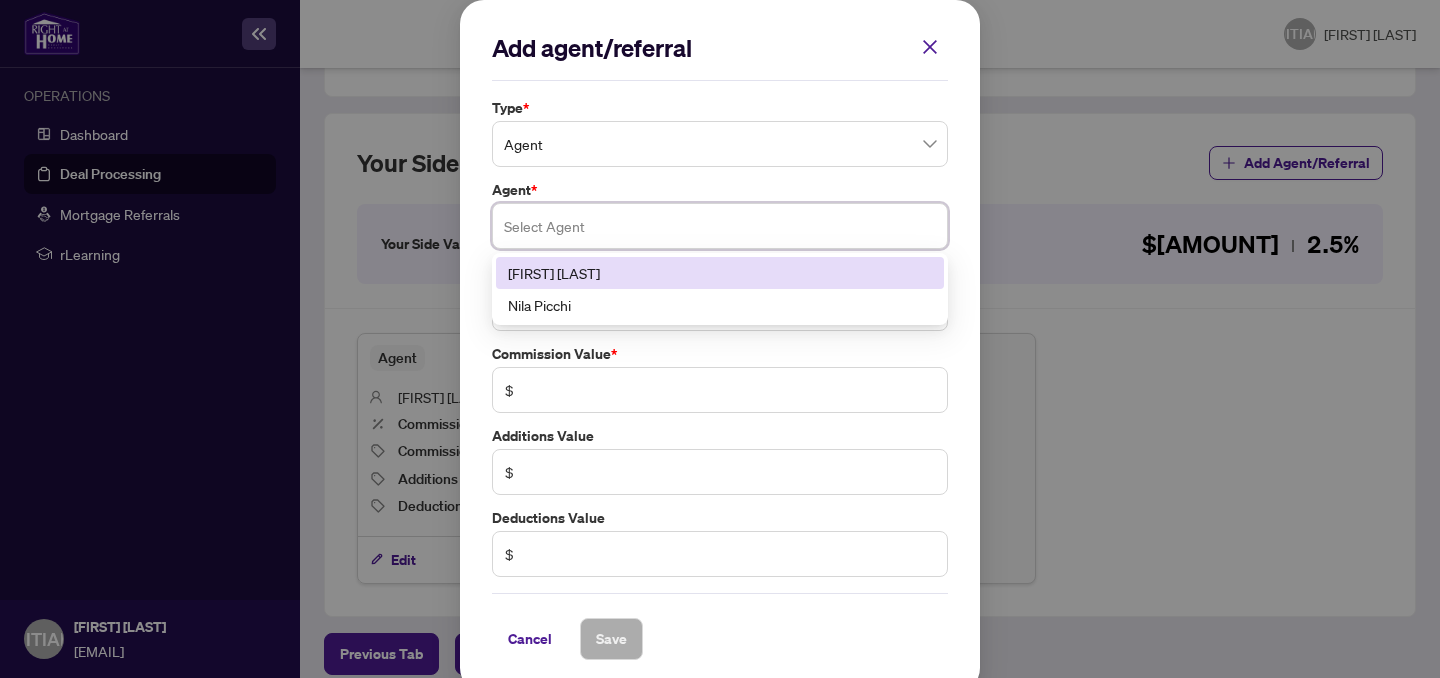click at bounding box center (720, 226) 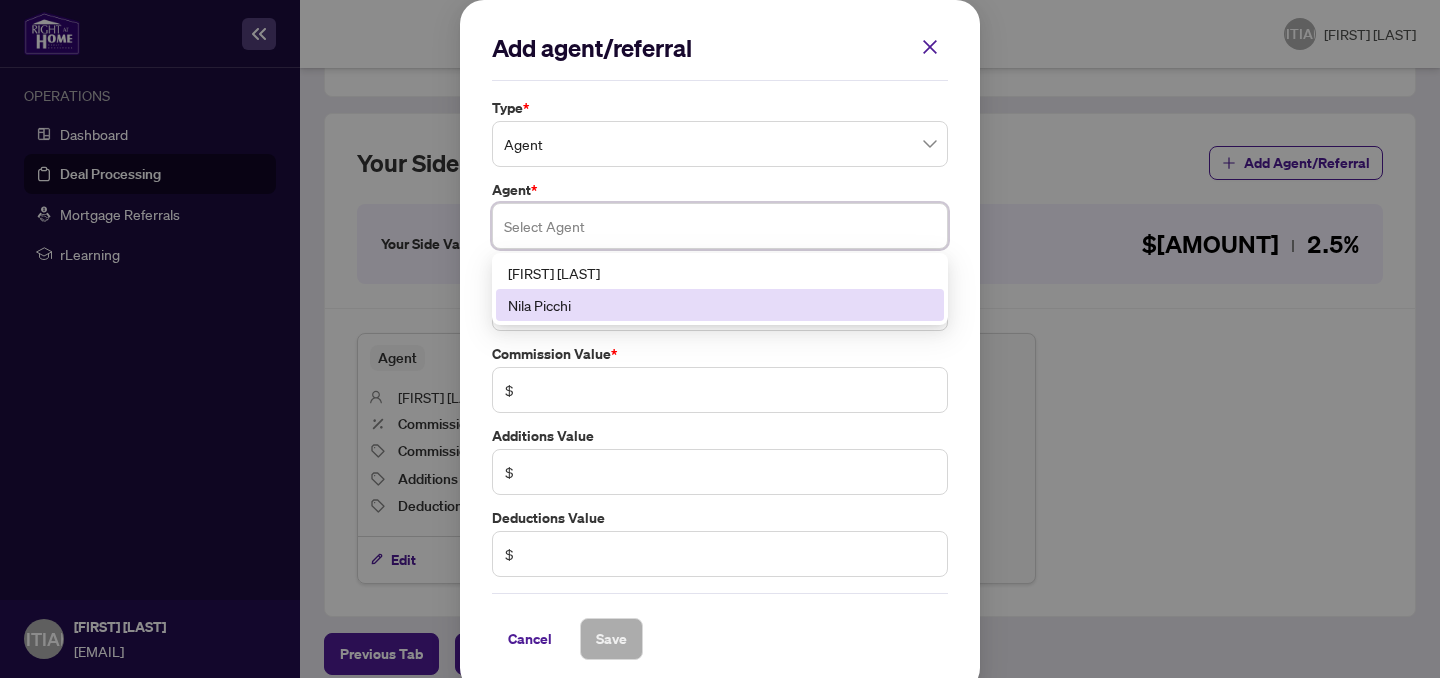 click on "Nila Picchi" at bounding box center (720, 305) 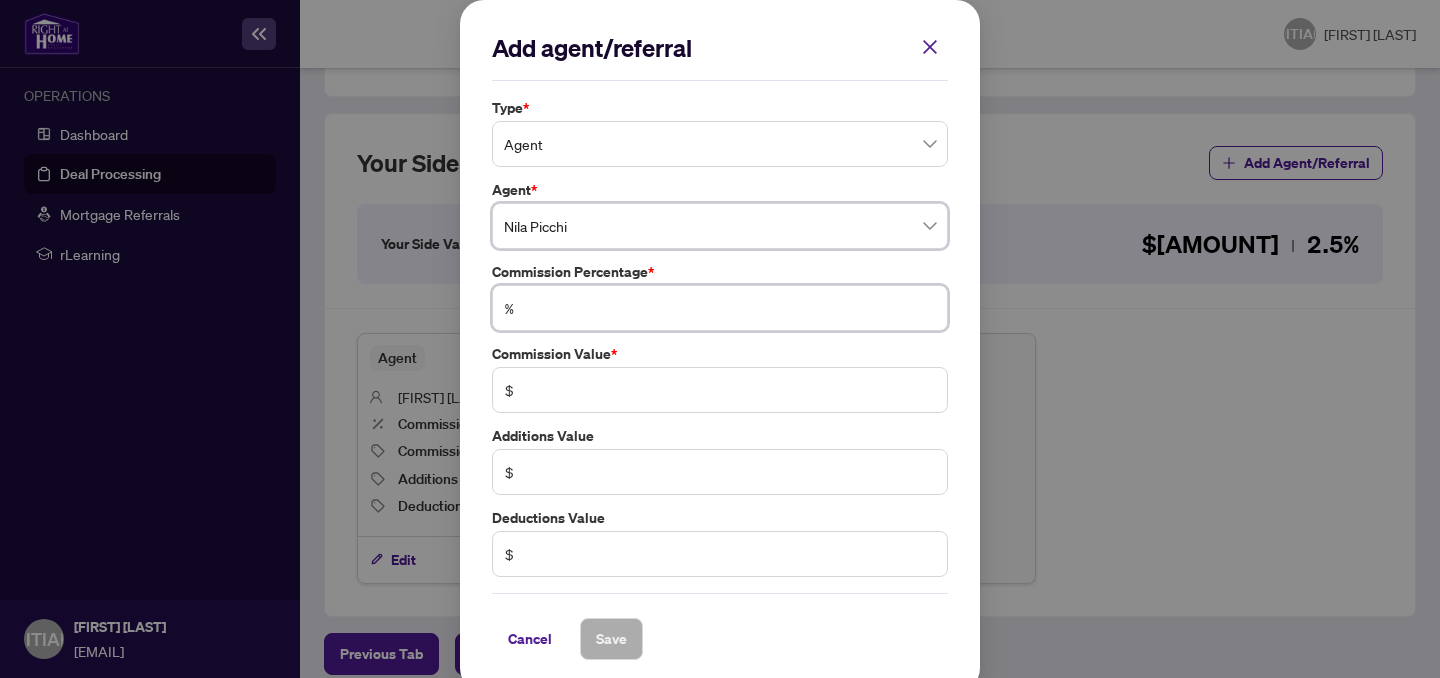 click at bounding box center (730, 308) 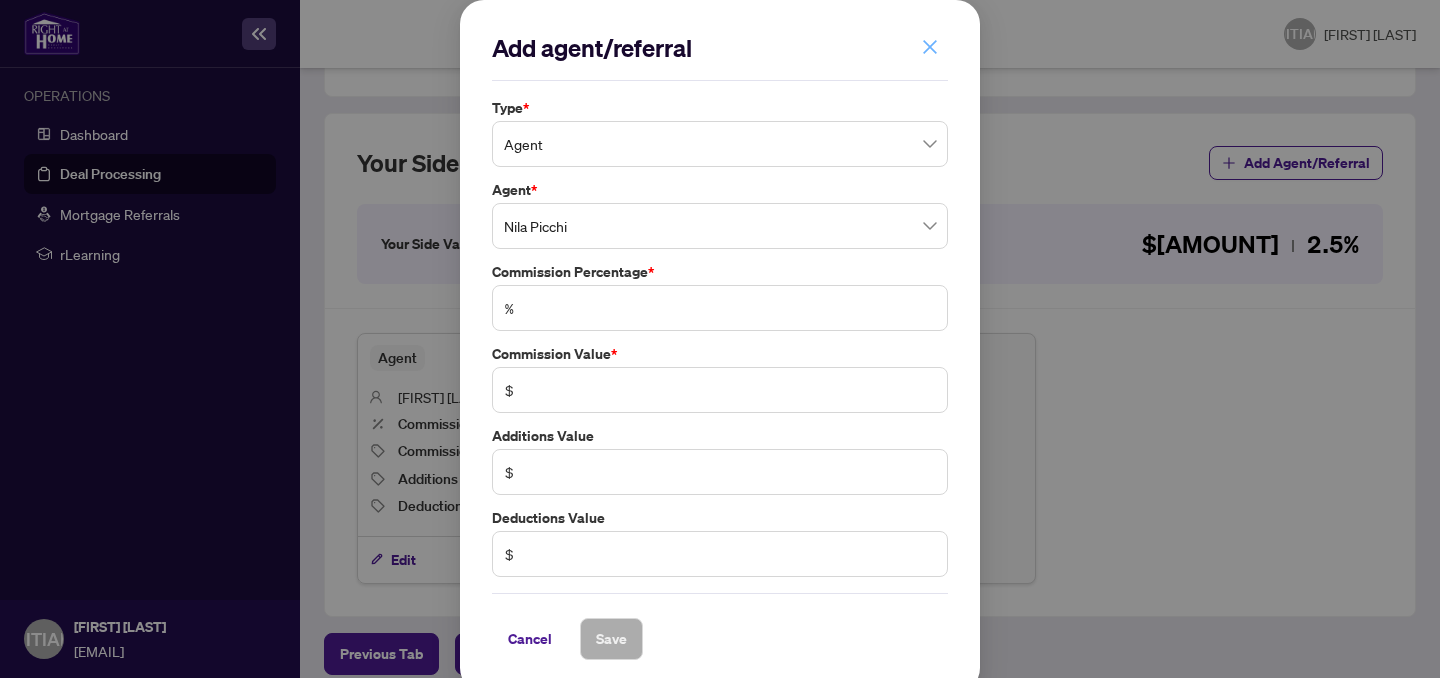 click at bounding box center (930, 47) 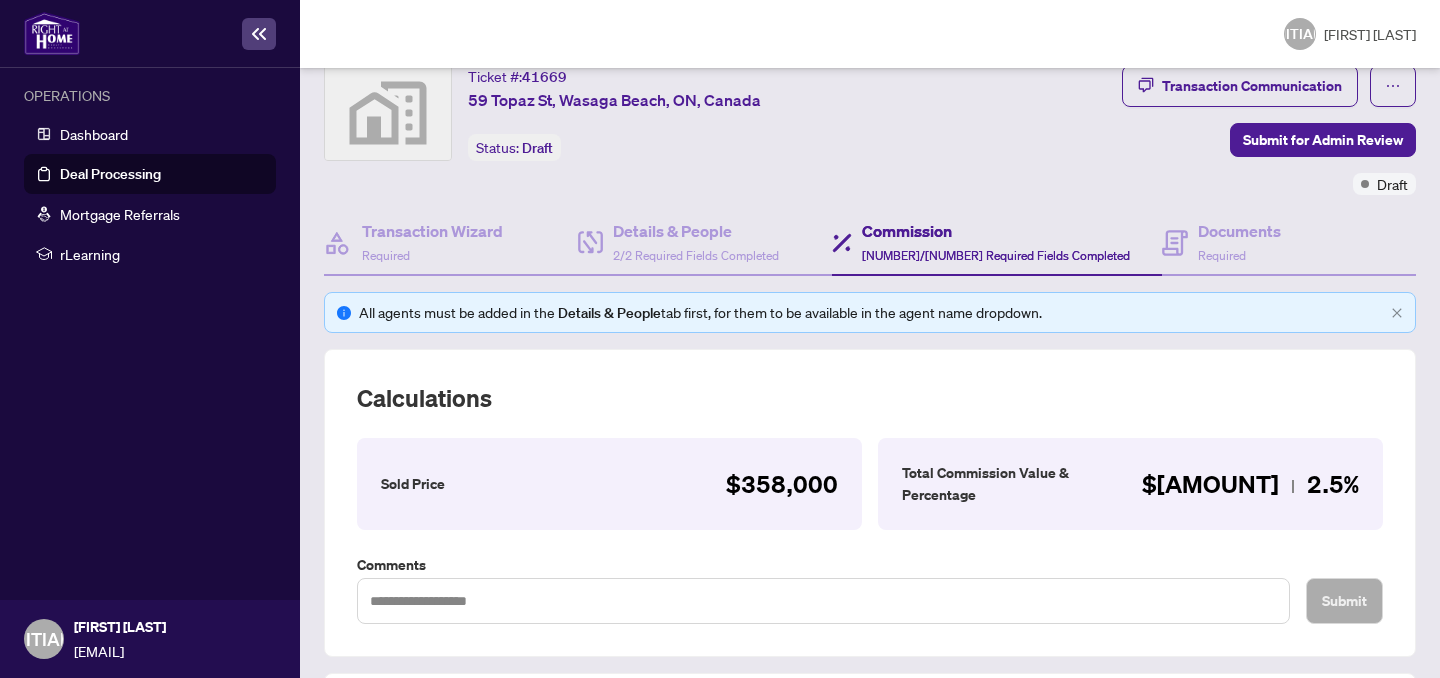 scroll, scrollTop: 62, scrollLeft: 0, axis: vertical 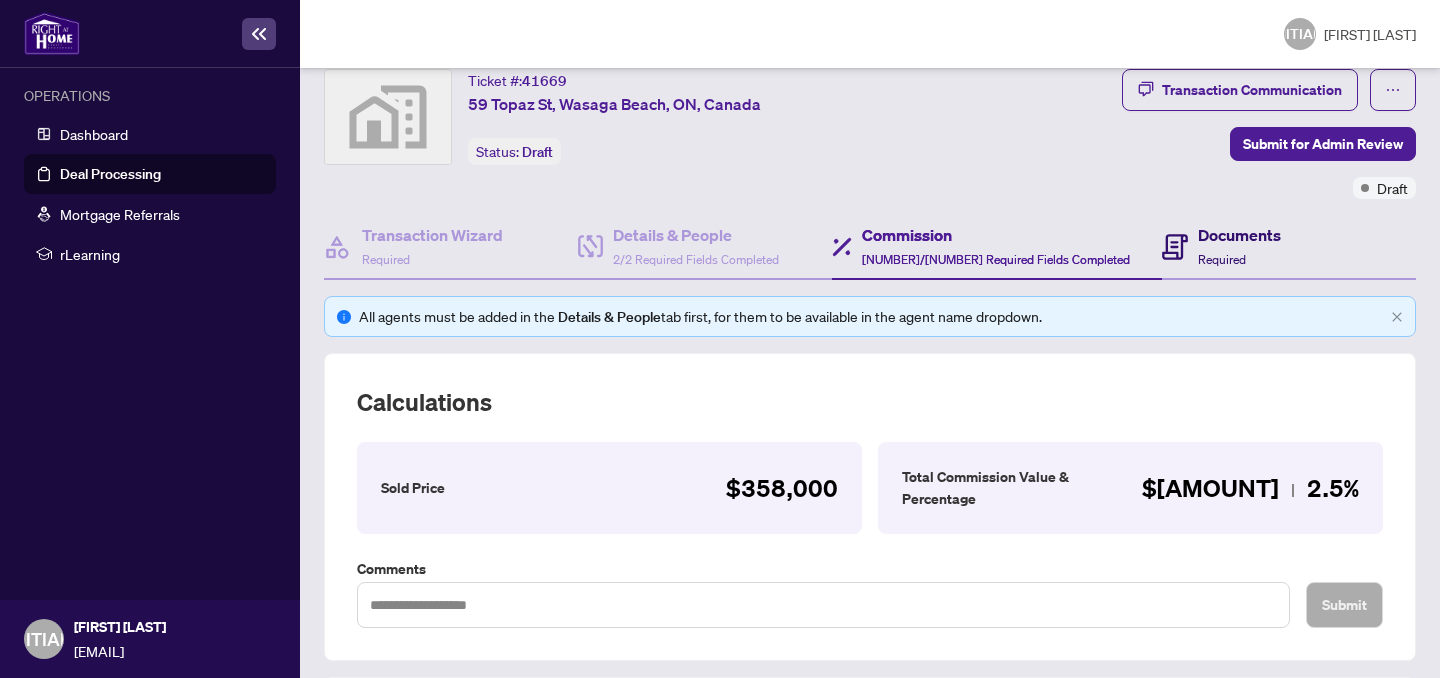 click on "Documents Required" at bounding box center (1221, 246) 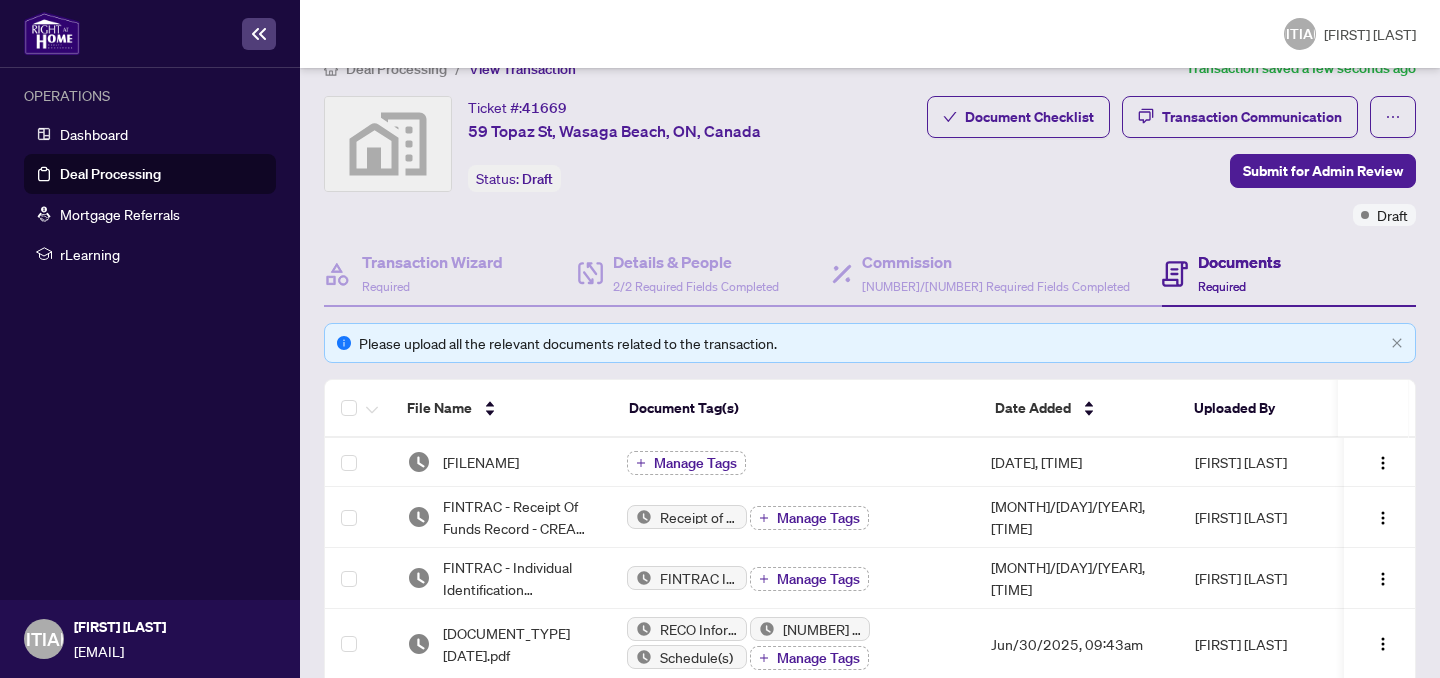 scroll, scrollTop: 10, scrollLeft: 0, axis: vertical 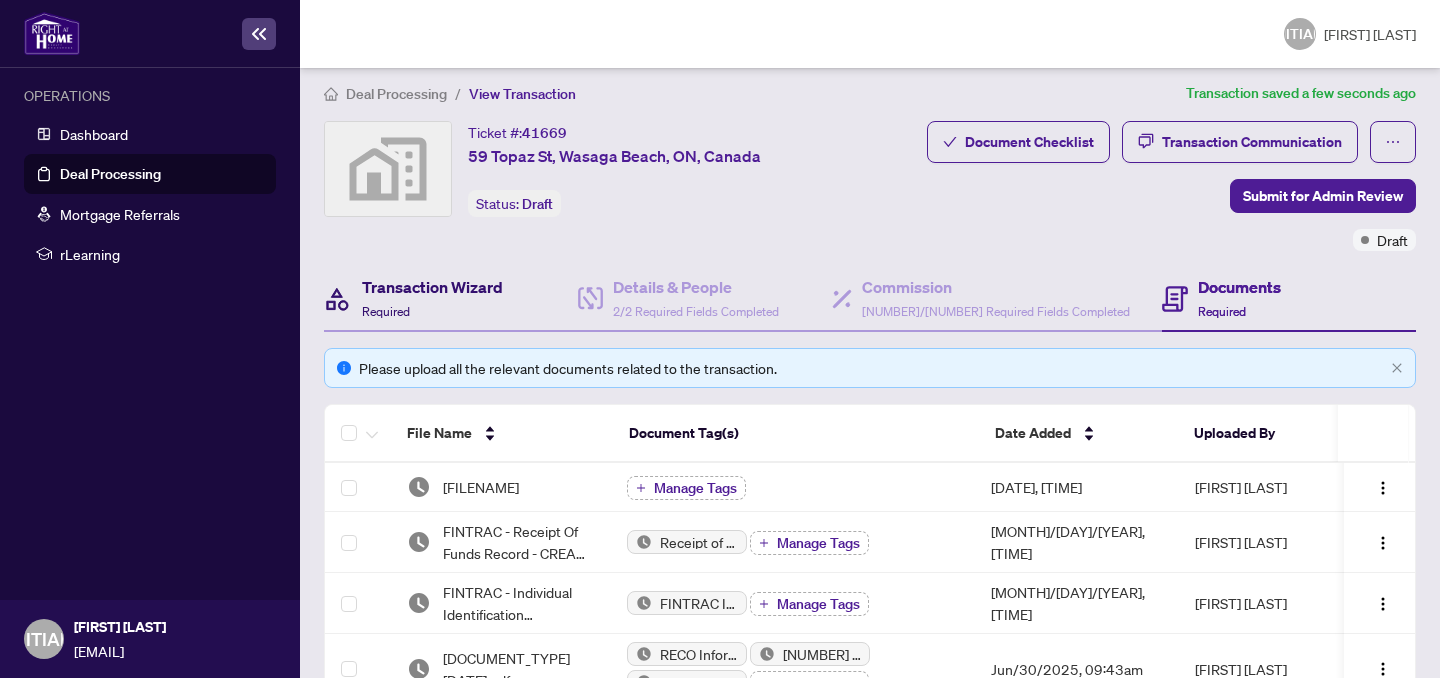 click on "Transaction Wizard" at bounding box center (432, 287) 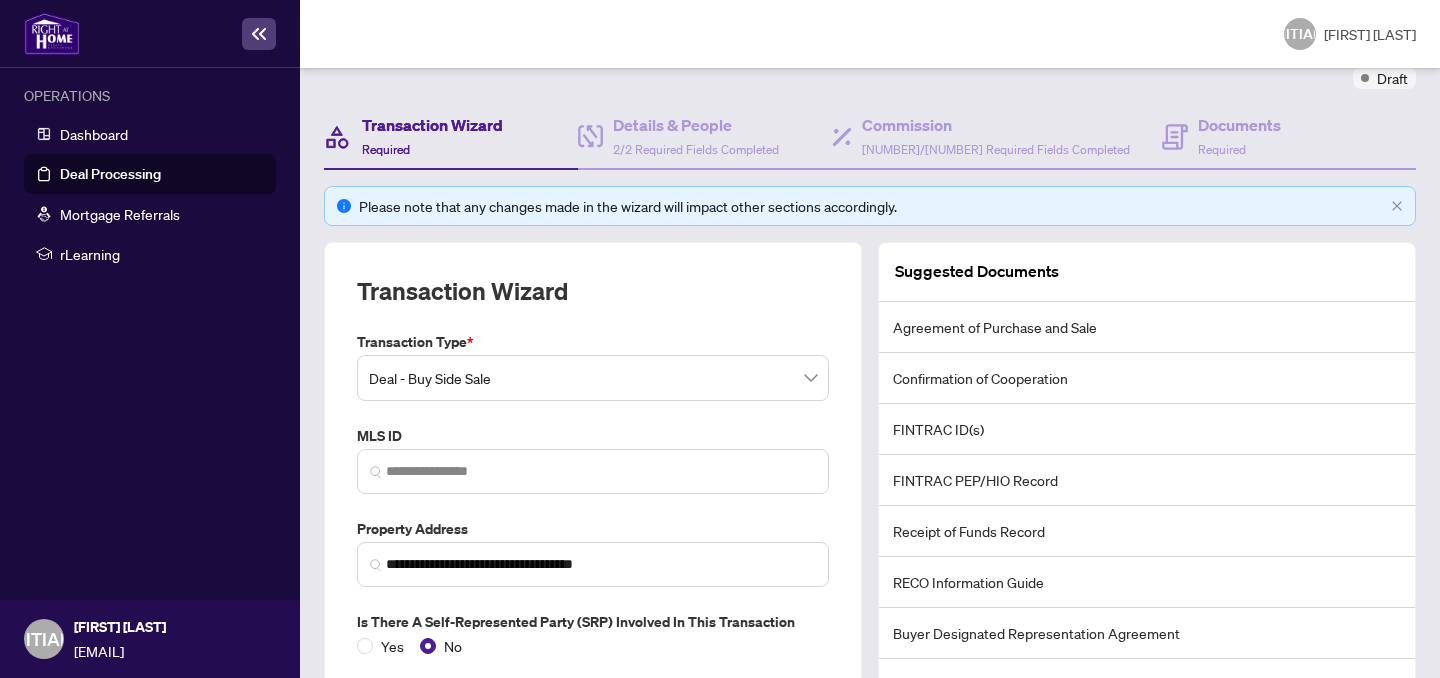 scroll, scrollTop: 118, scrollLeft: 0, axis: vertical 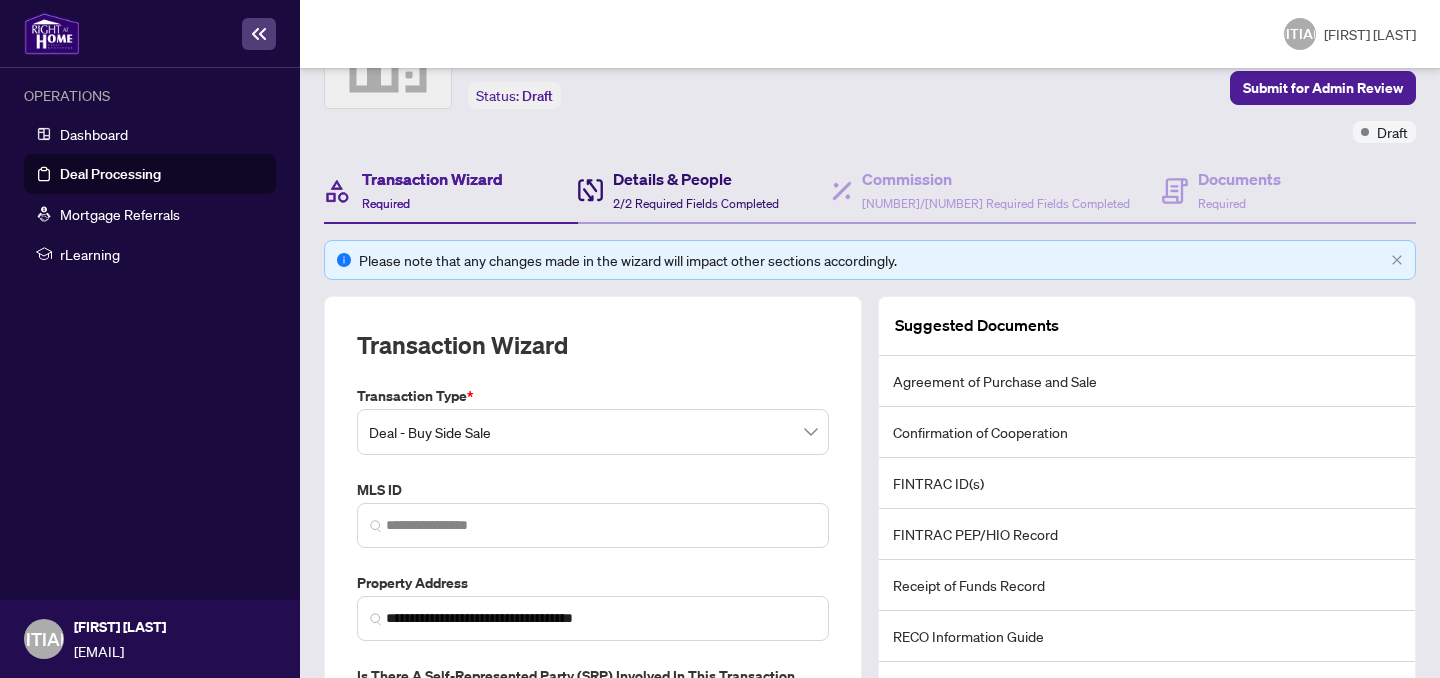 click on "2/2 Required Fields Completed" at bounding box center [696, 203] 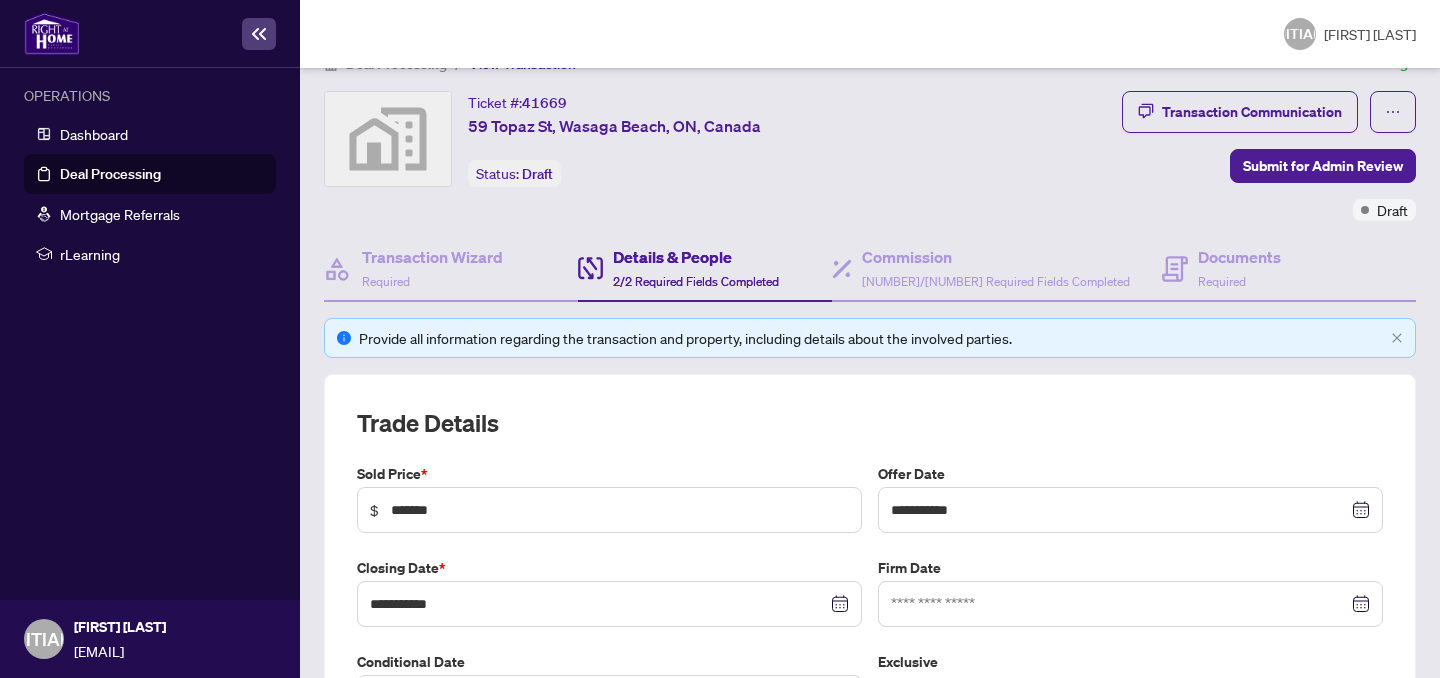 scroll, scrollTop: 0, scrollLeft: 0, axis: both 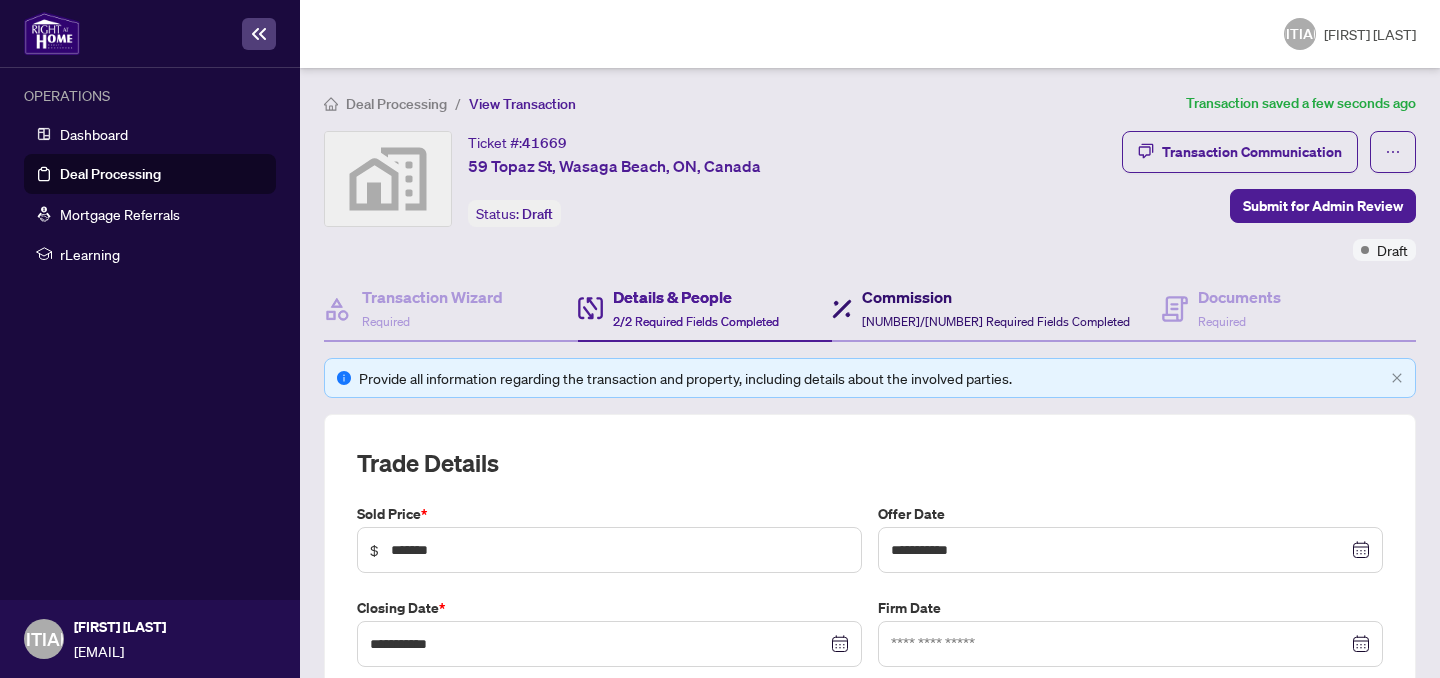 click on "Commission" at bounding box center (996, 297) 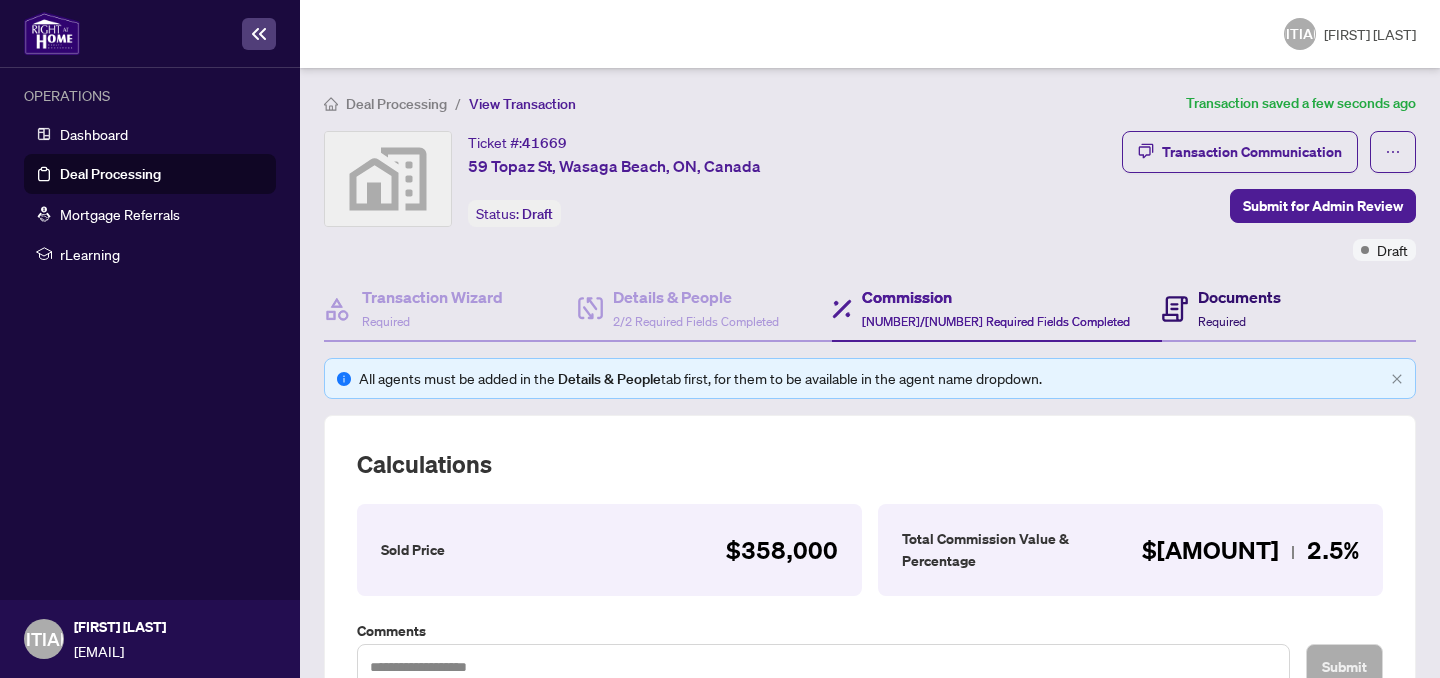 click at bounding box center (1175, 309) 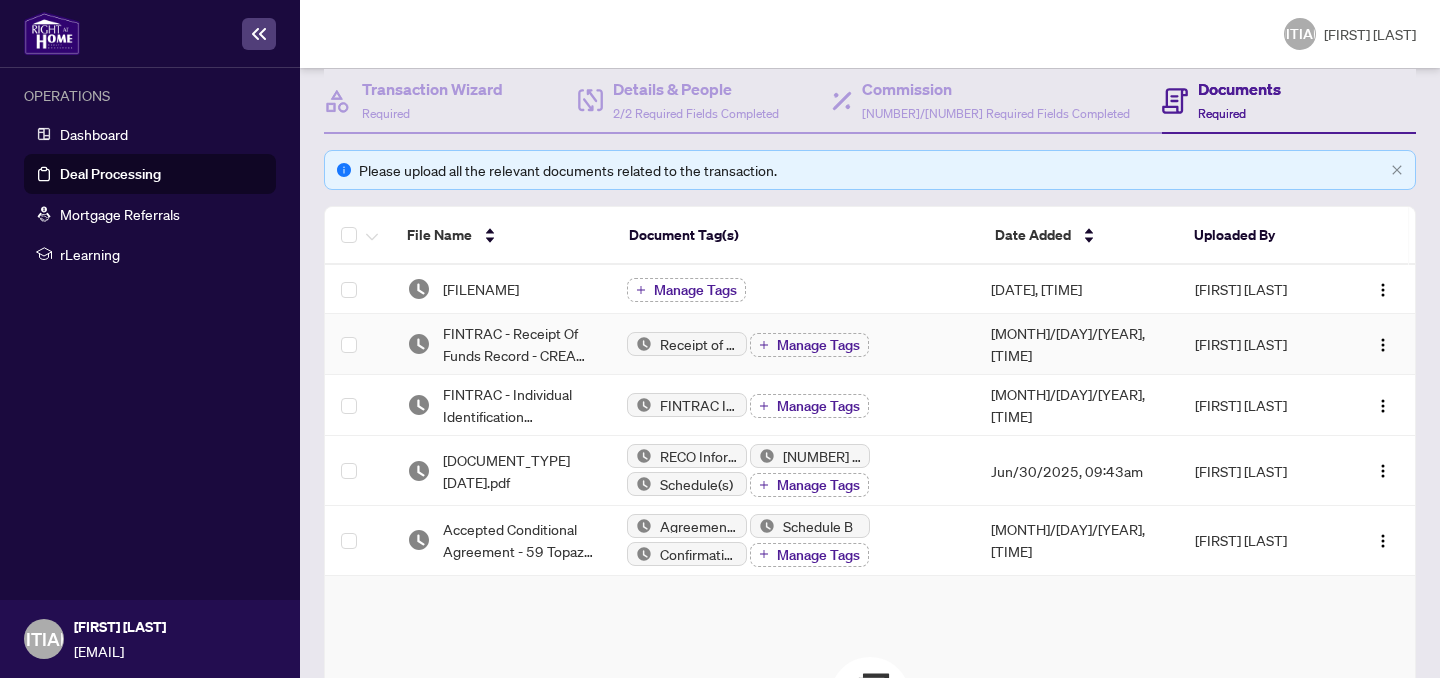 scroll, scrollTop: 211, scrollLeft: 0, axis: vertical 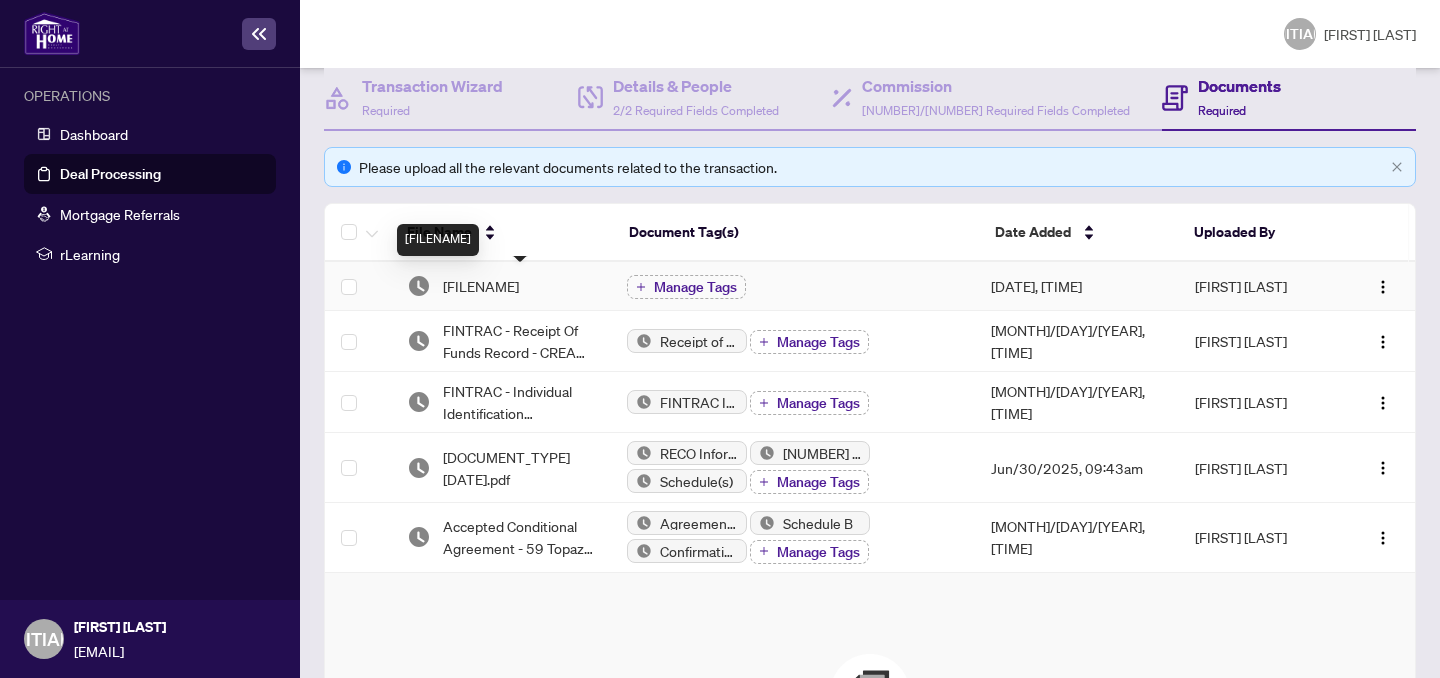 click on "[FILENAME]" at bounding box center [481, 286] 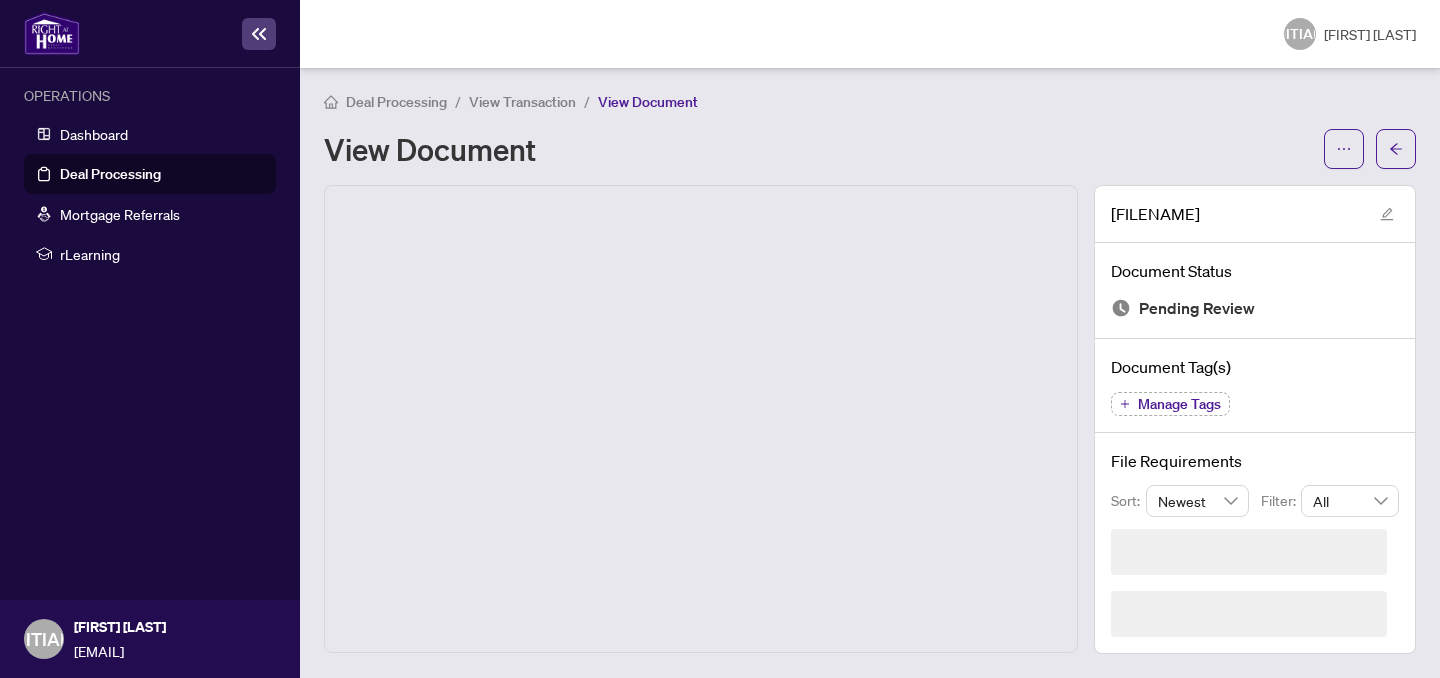 scroll, scrollTop: 0, scrollLeft: 0, axis: both 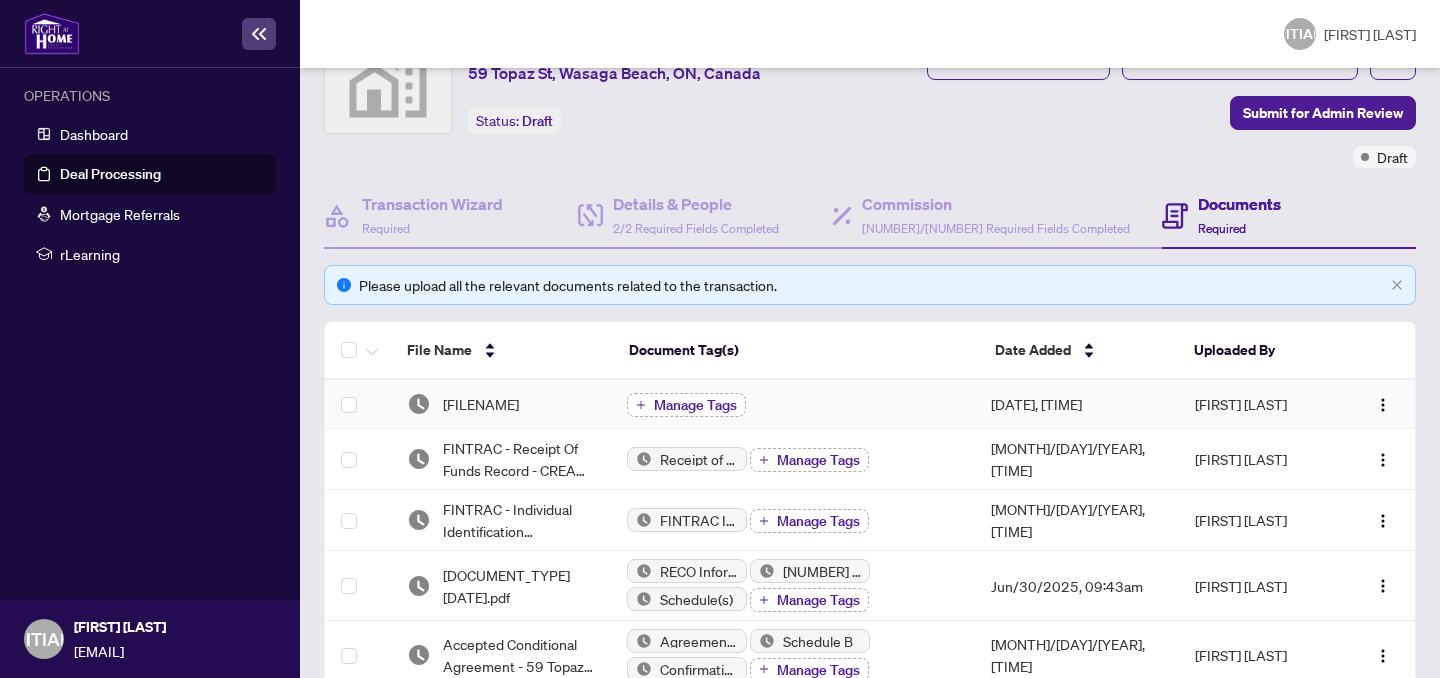 click on "Manage Tags" at bounding box center (695, 405) 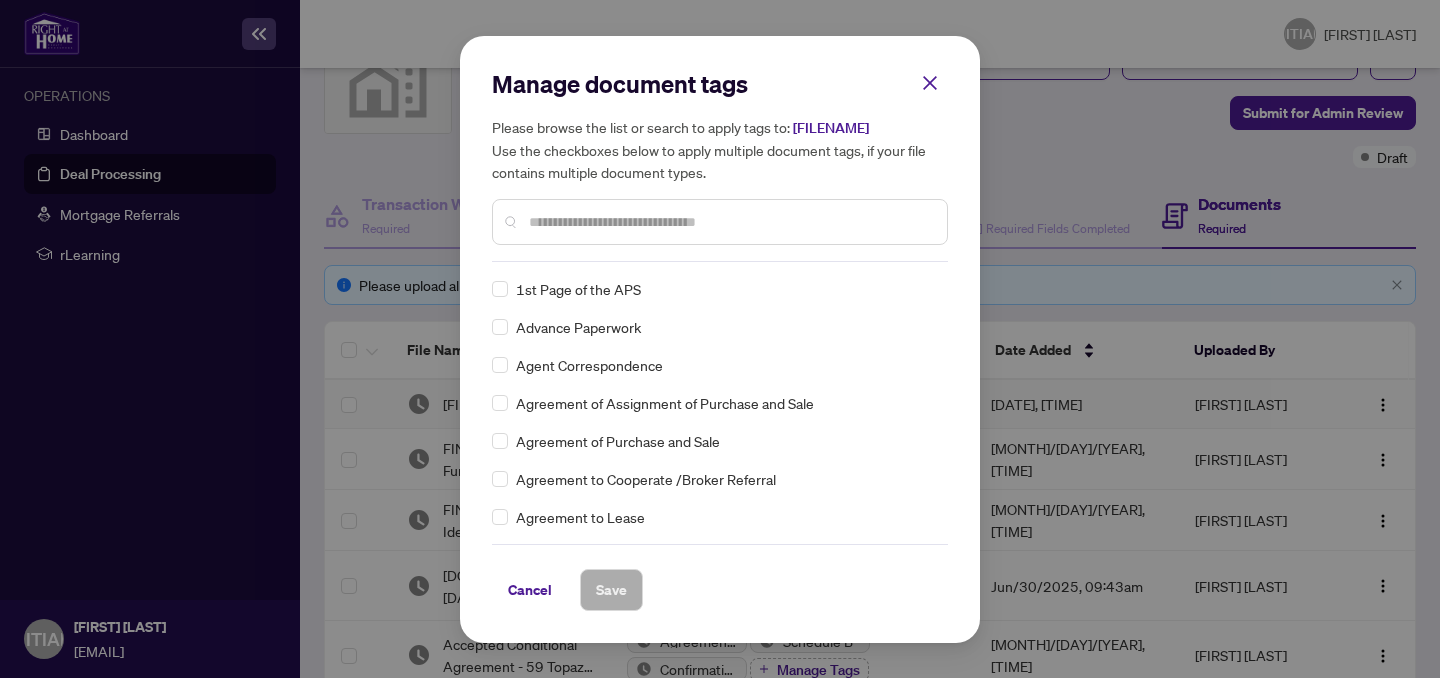 click at bounding box center [730, 222] 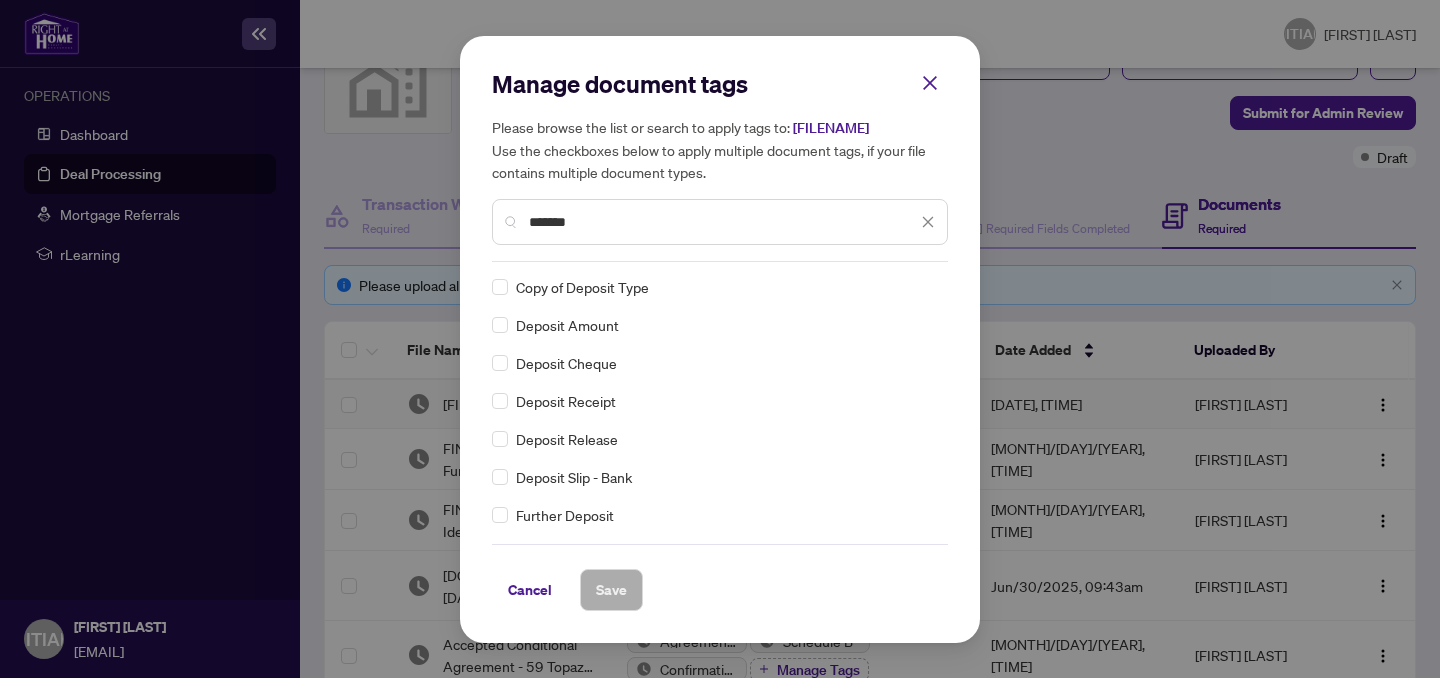 scroll, scrollTop: 0, scrollLeft: 0, axis: both 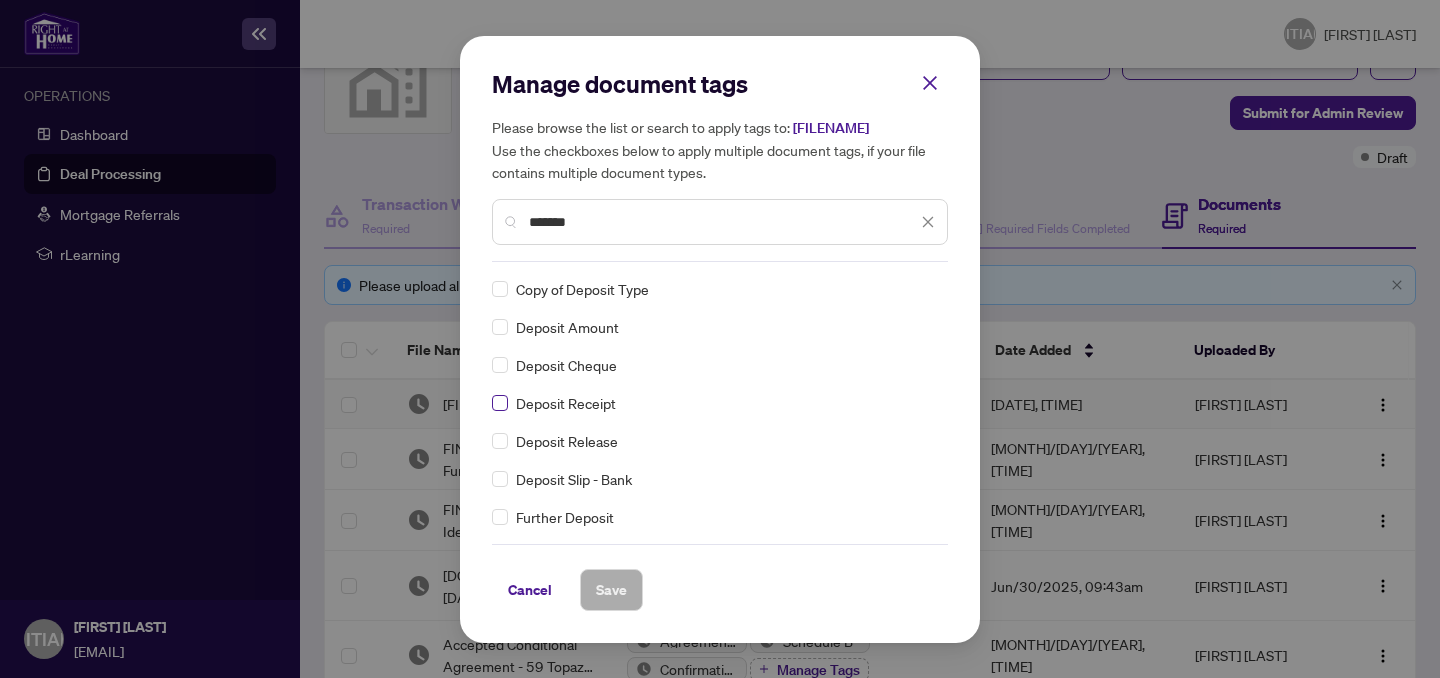 type on "*******" 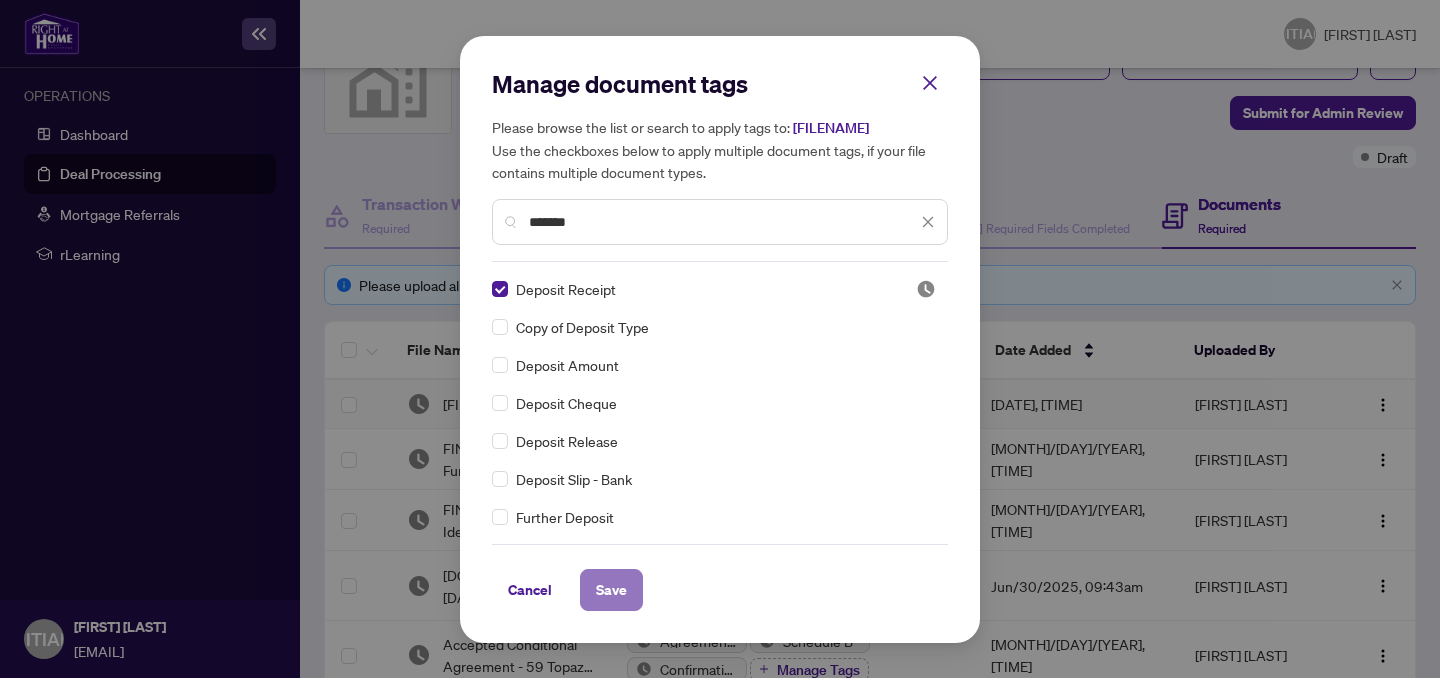 click on "Save" at bounding box center (611, 590) 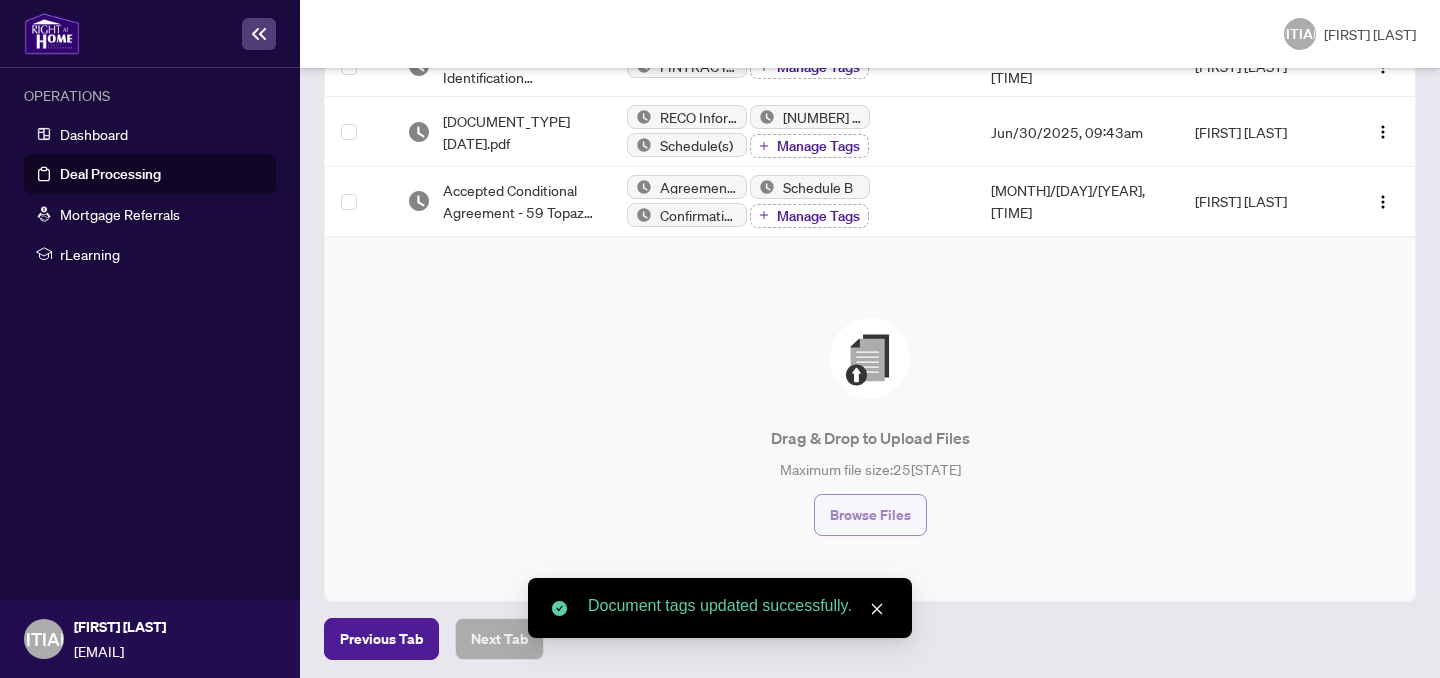 scroll, scrollTop: 549, scrollLeft: 0, axis: vertical 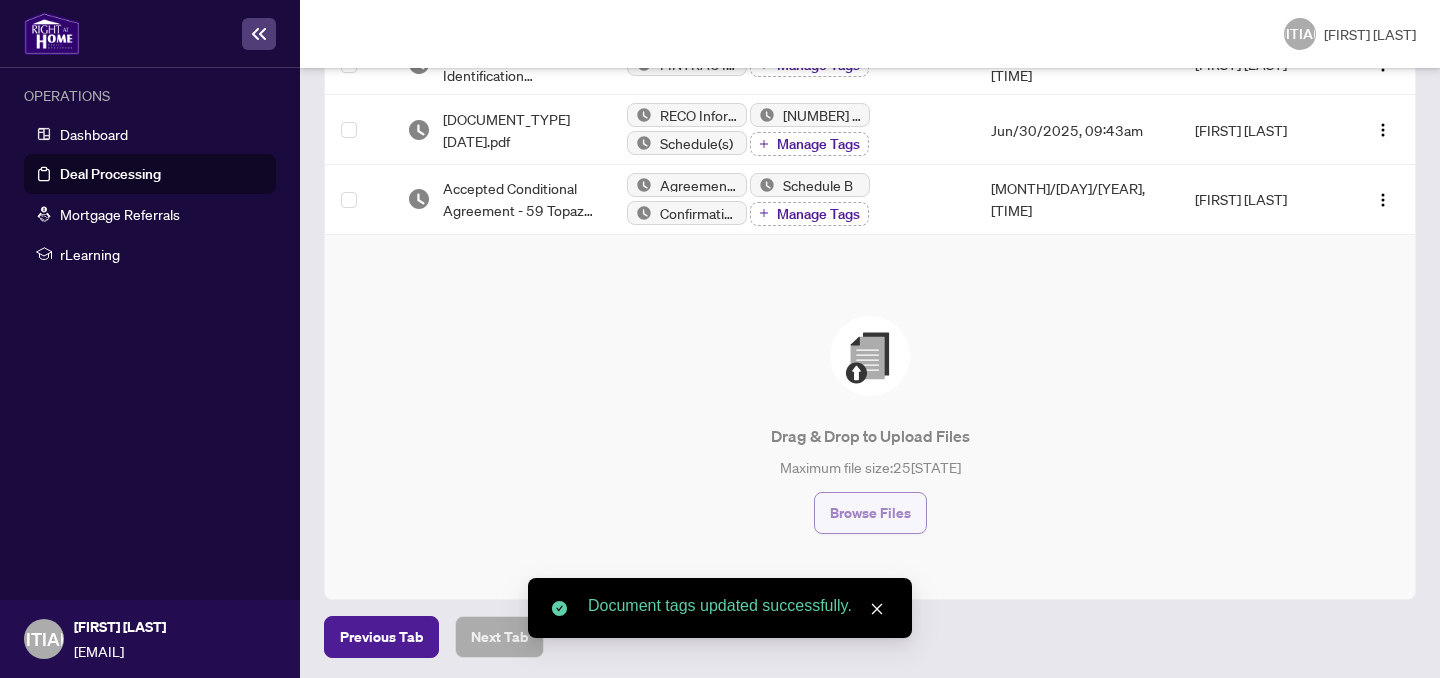 click on "Browse Files" at bounding box center (870, 513) 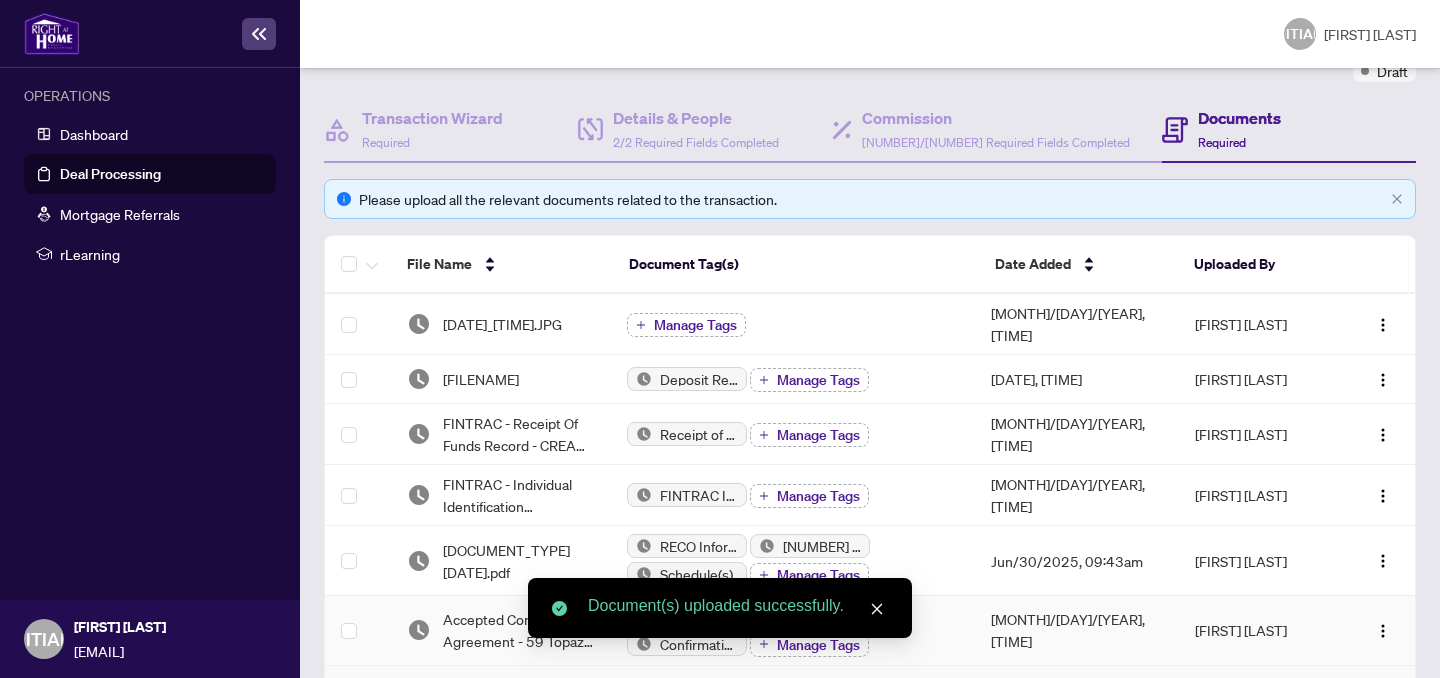 scroll, scrollTop: 102, scrollLeft: 0, axis: vertical 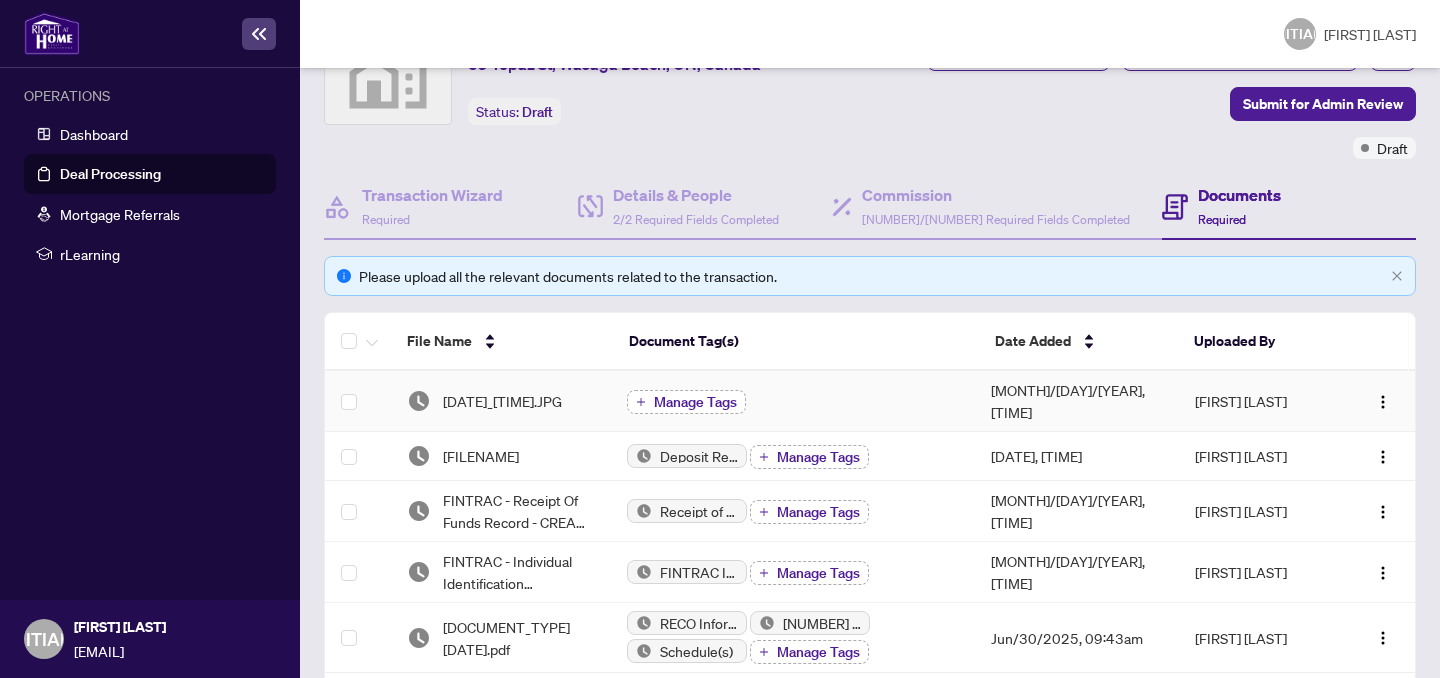click on "Manage Tags" at bounding box center (695, 402) 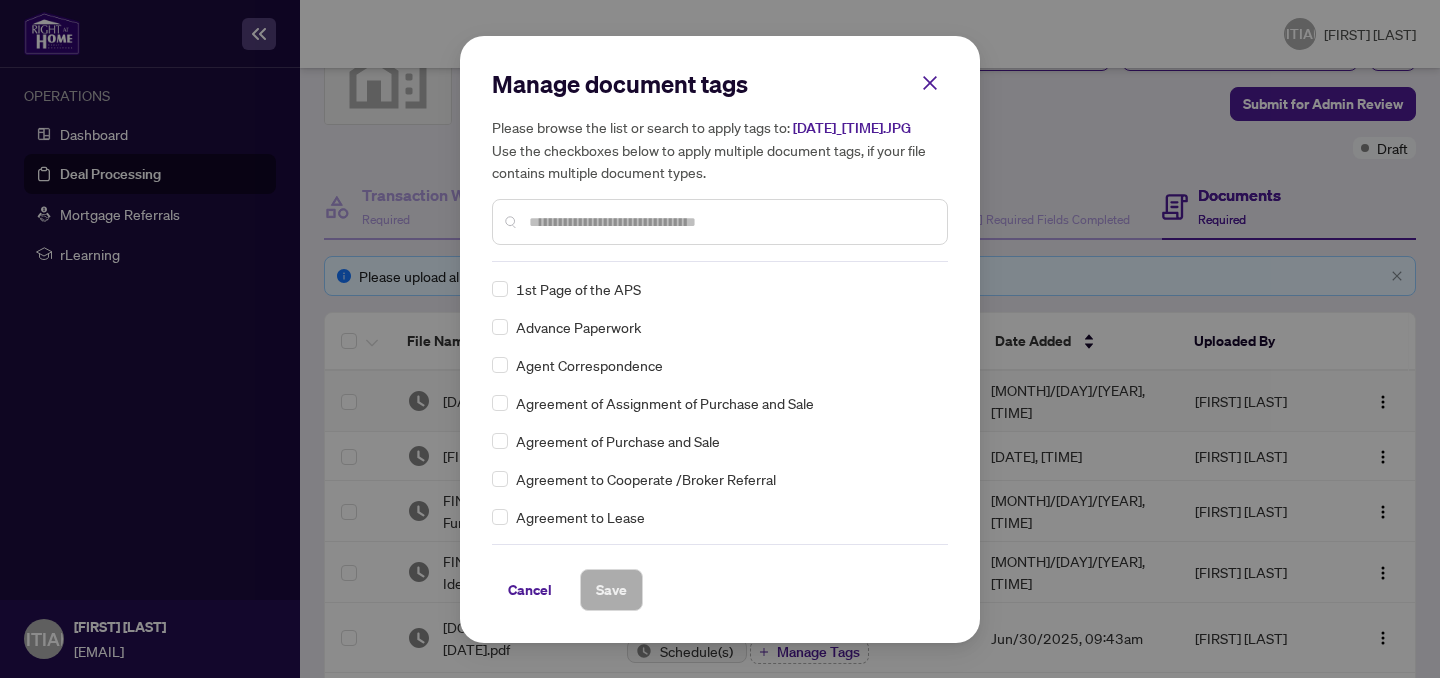 click at bounding box center [0, 0] 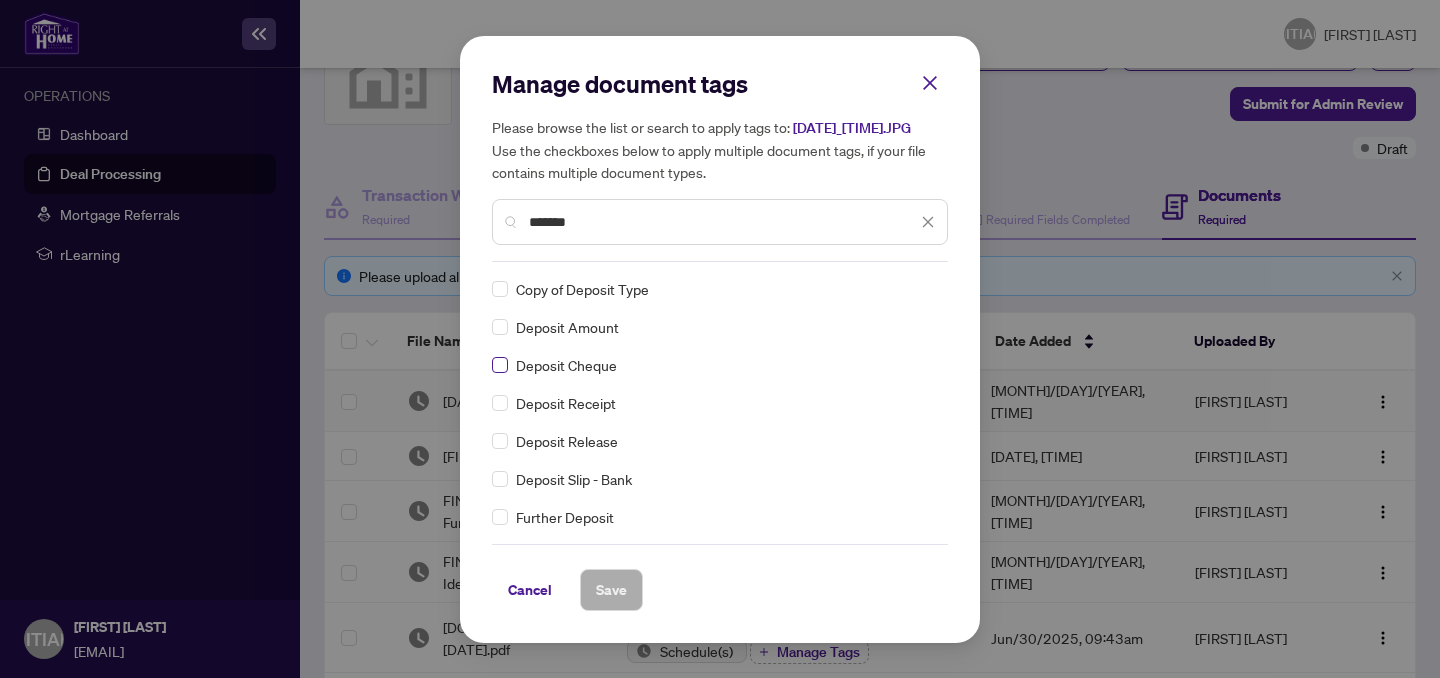 scroll, scrollTop: 32, scrollLeft: 0, axis: vertical 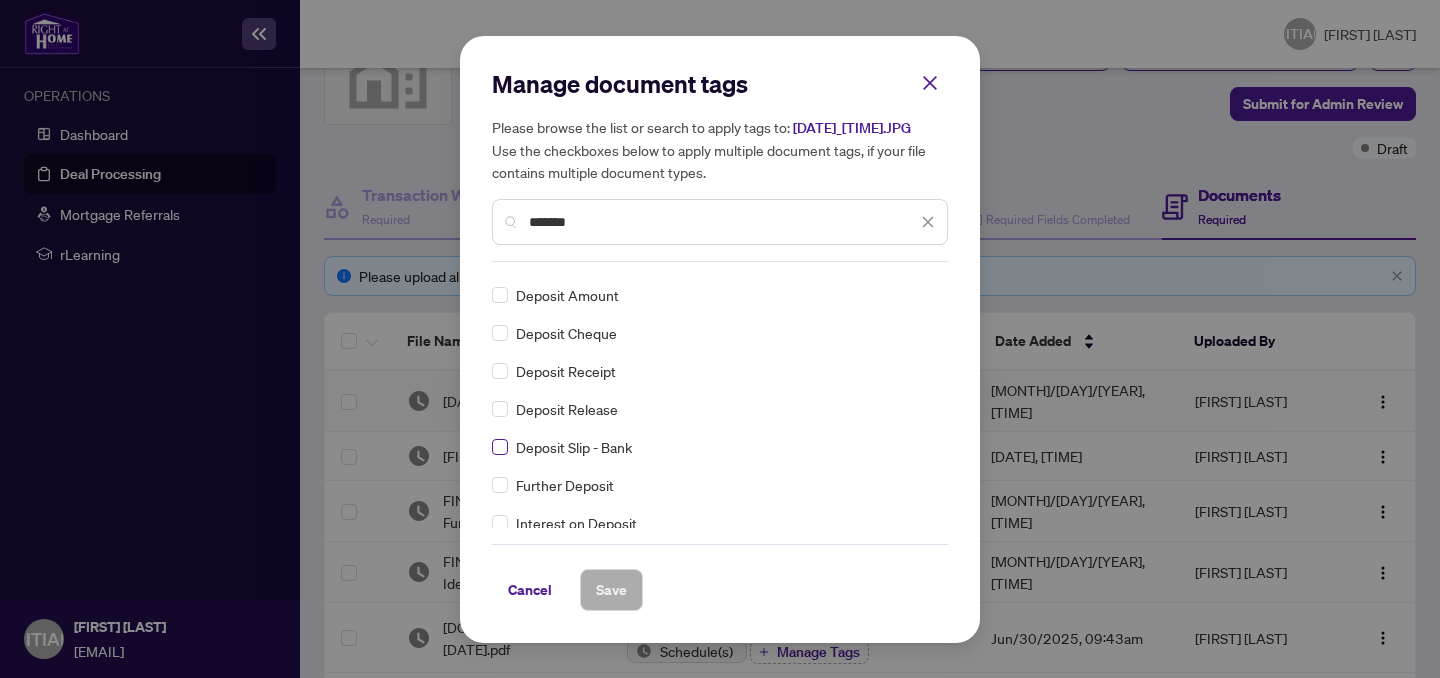 type on "*******" 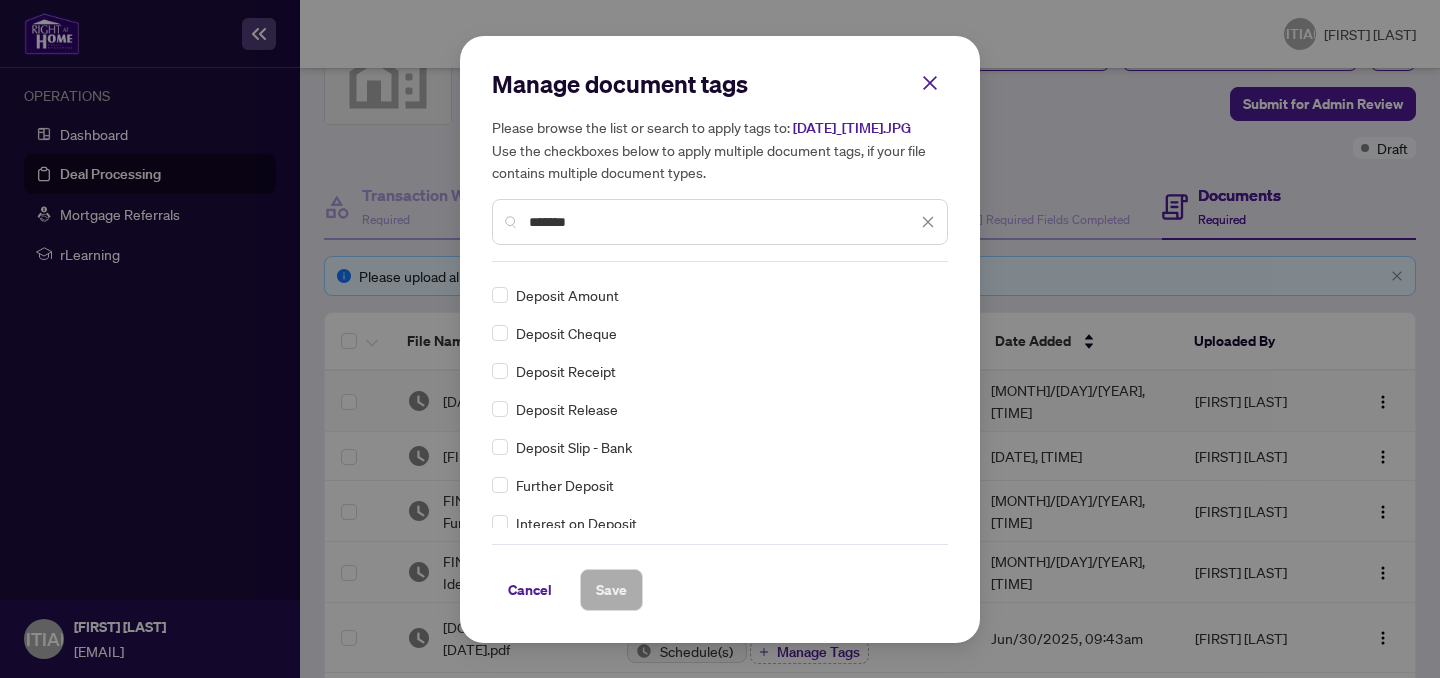 scroll, scrollTop: 0, scrollLeft: 0, axis: both 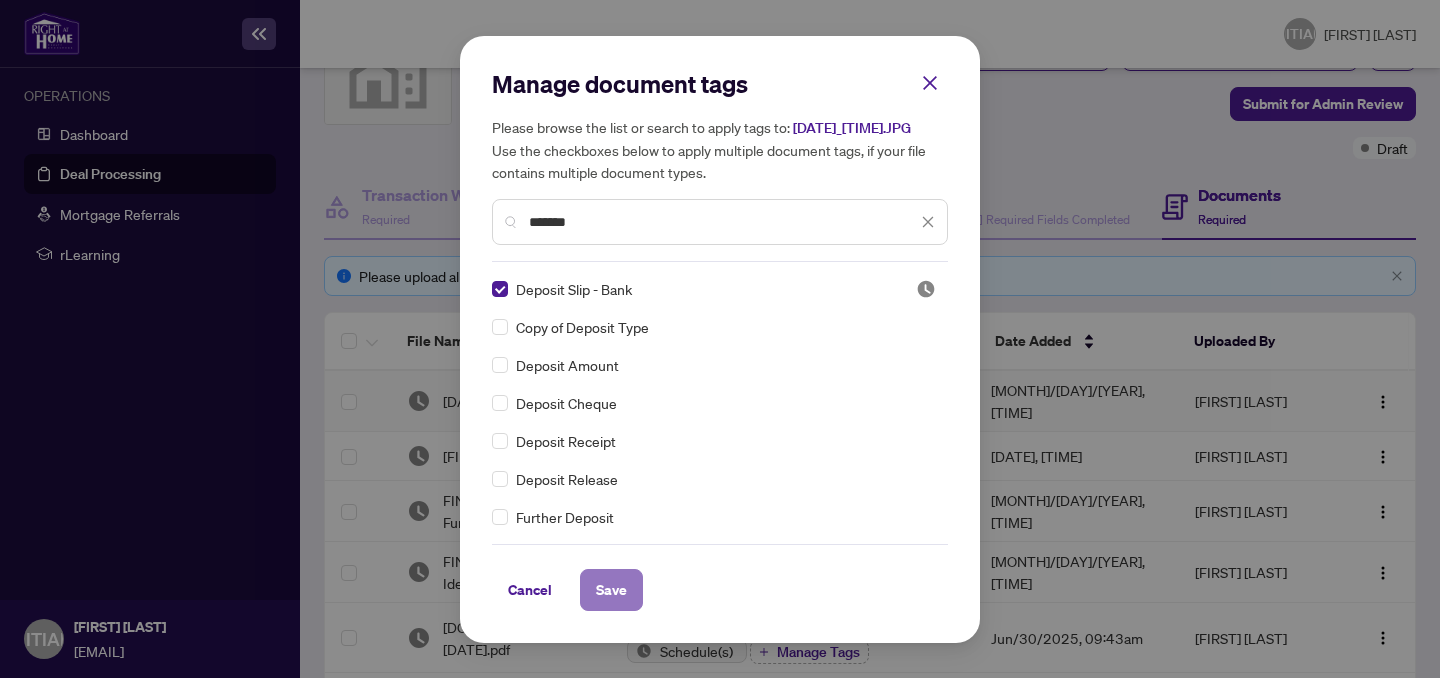 click on "Save" at bounding box center (0, 0) 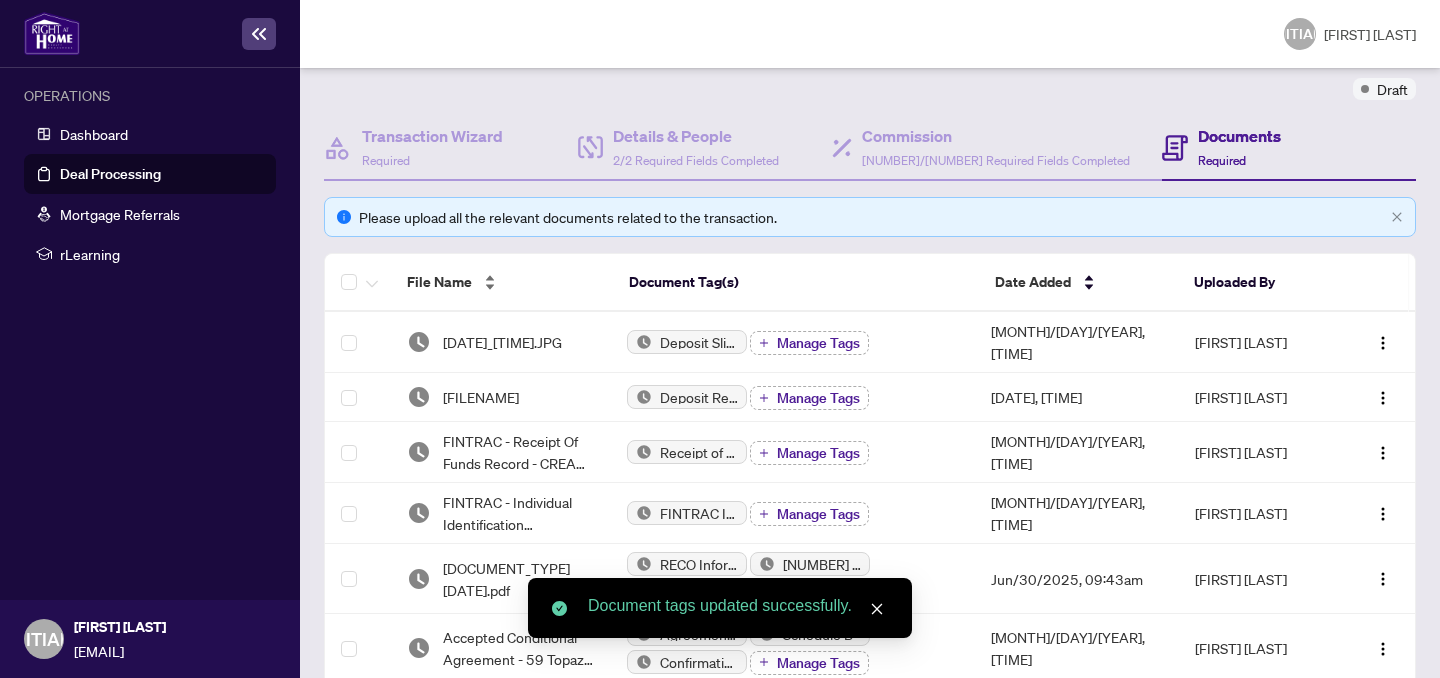 scroll, scrollTop: 162, scrollLeft: 0, axis: vertical 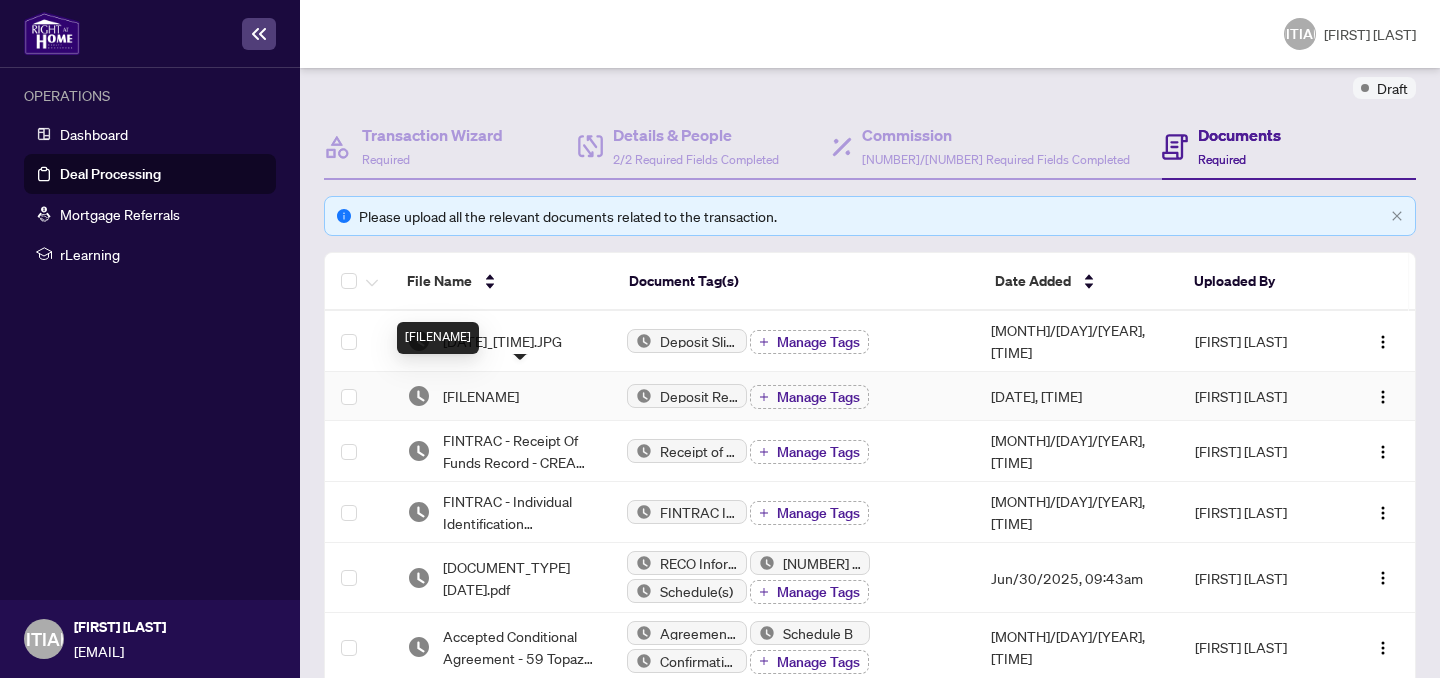 click on "[FILENAME]" at bounding box center [481, 396] 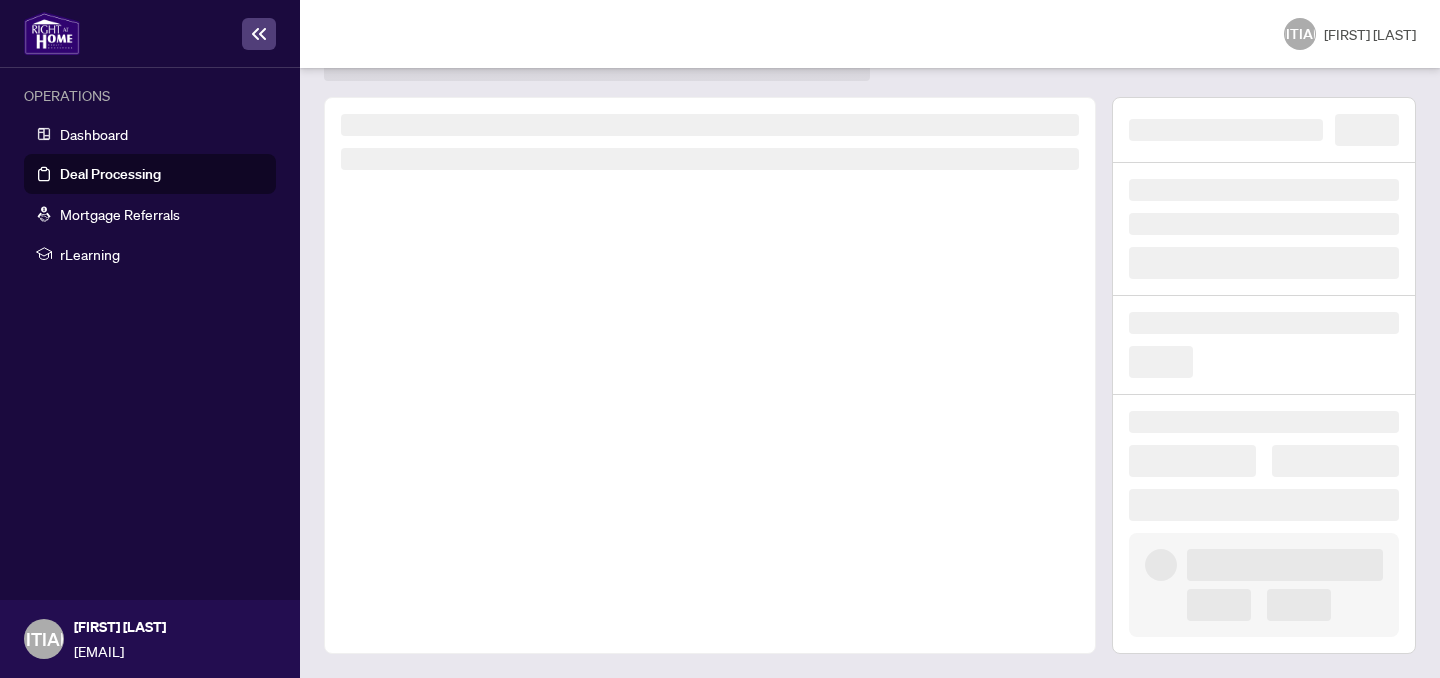scroll, scrollTop: 0, scrollLeft: 0, axis: both 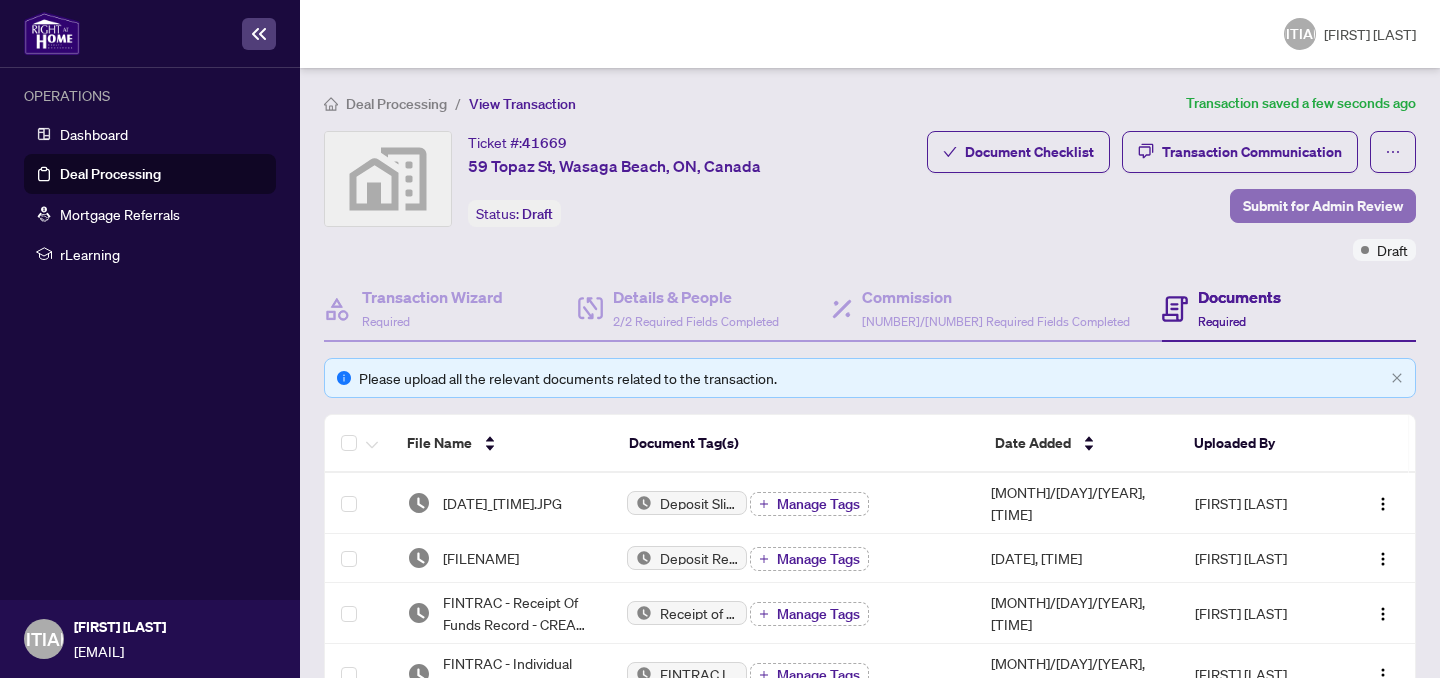click on "Submit for Admin Review" at bounding box center (1323, 206) 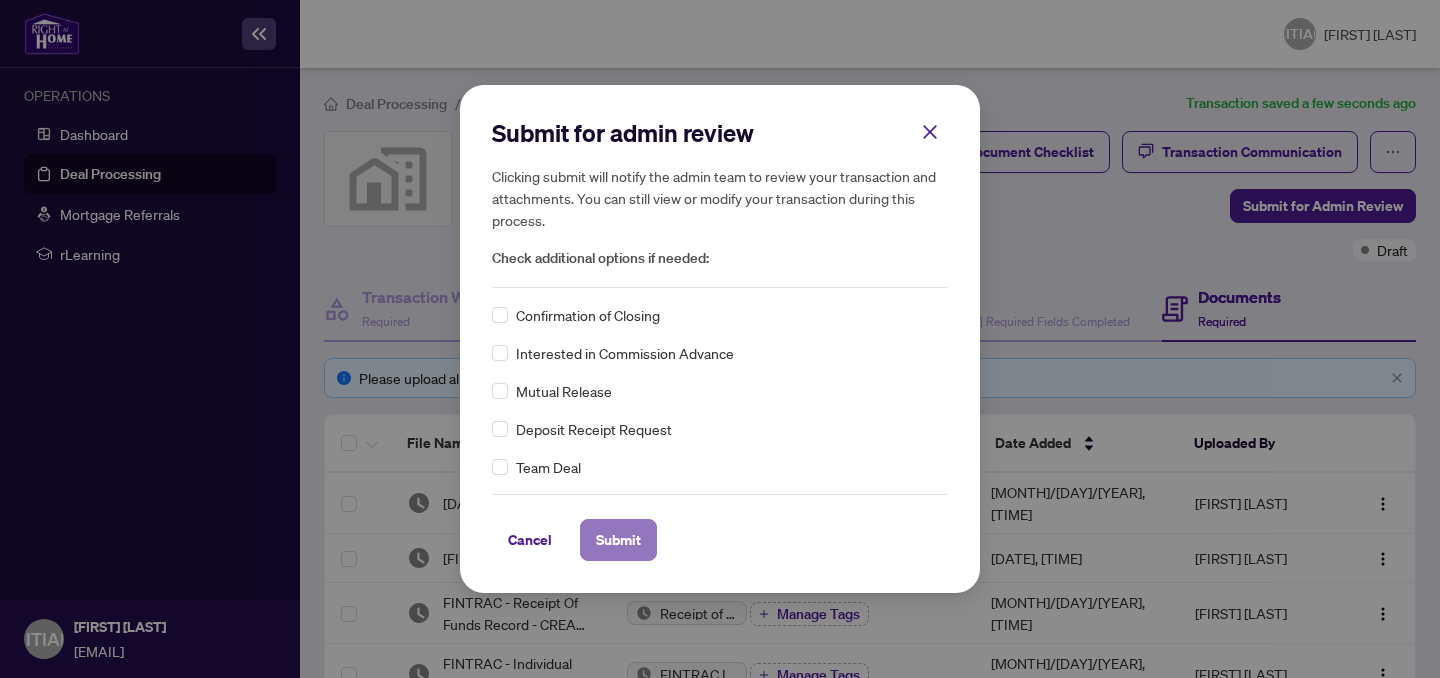 click on "Submit" at bounding box center [618, 540] 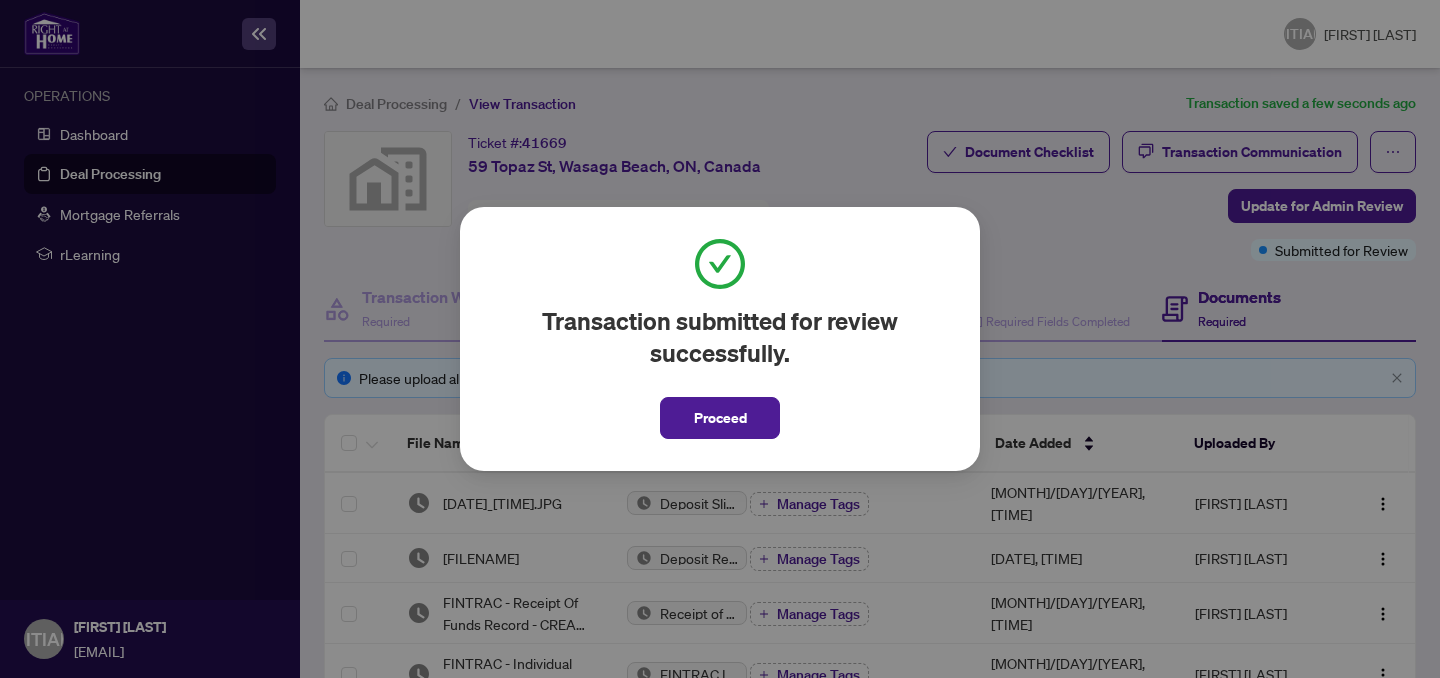 click on "Proceed" at bounding box center (720, 418) 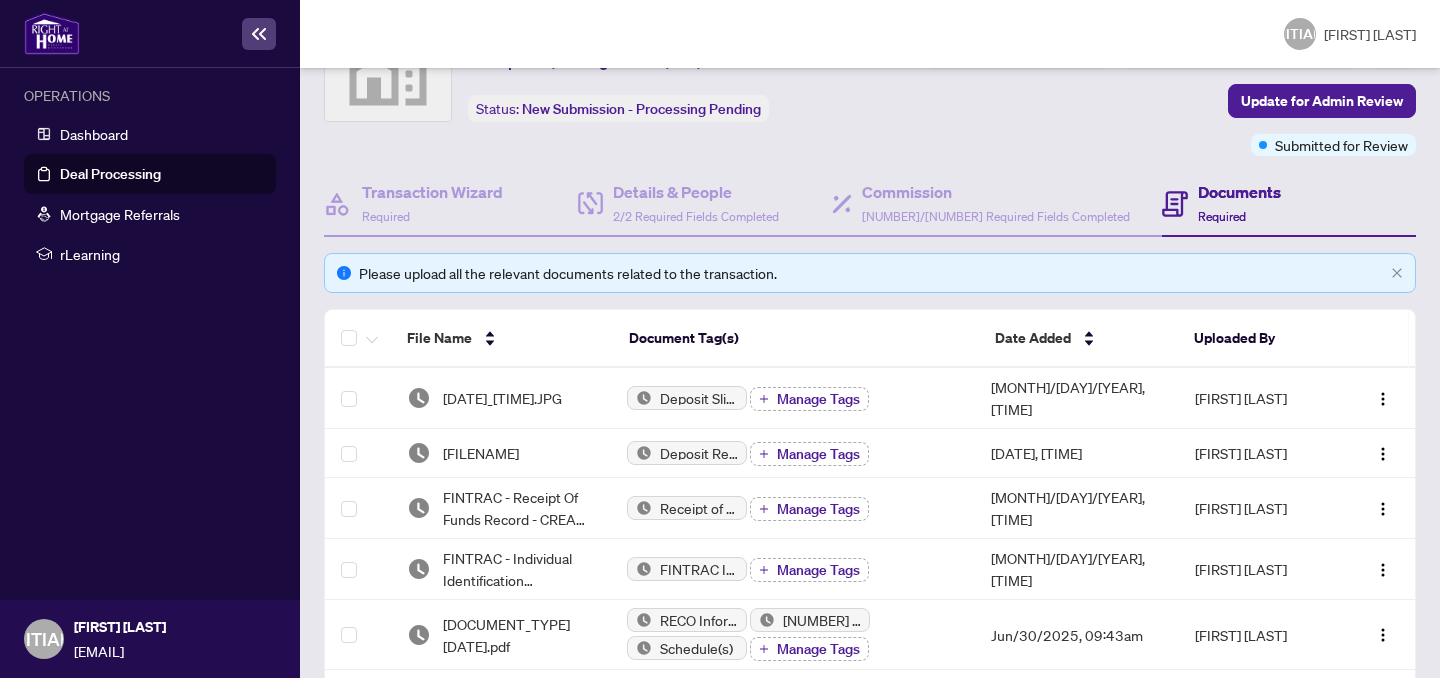 scroll, scrollTop: 0, scrollLeft: 0, axis: both 